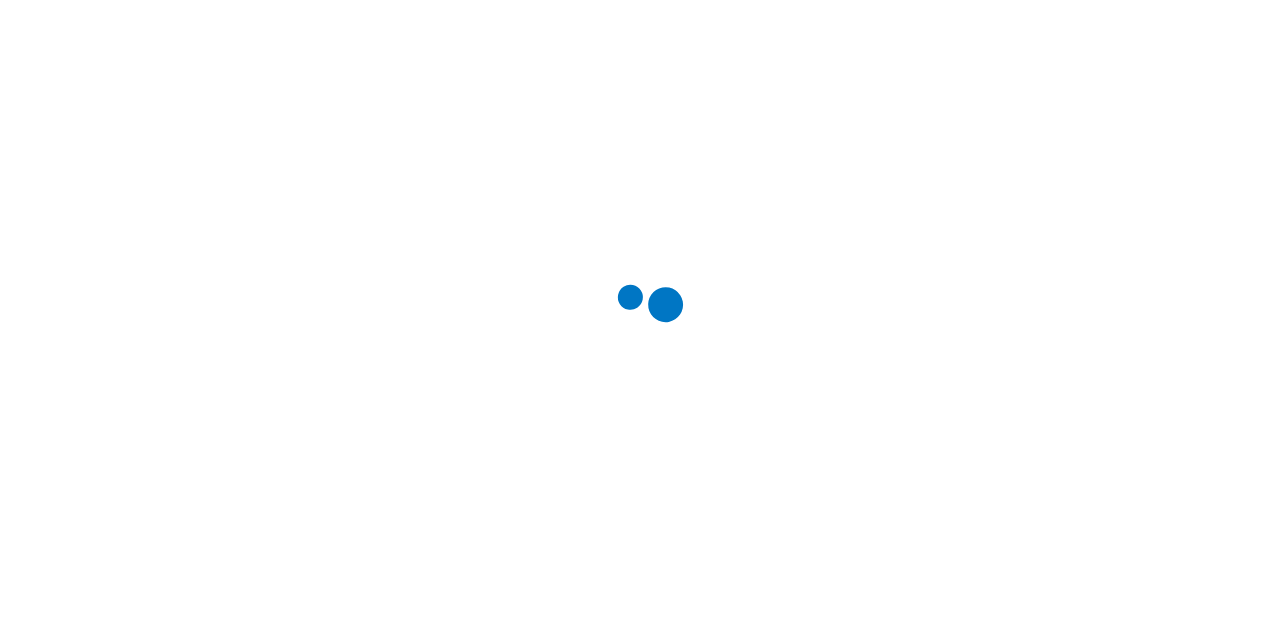 scroll, scrollTop: 0, scrollLeft: 0, axis: both 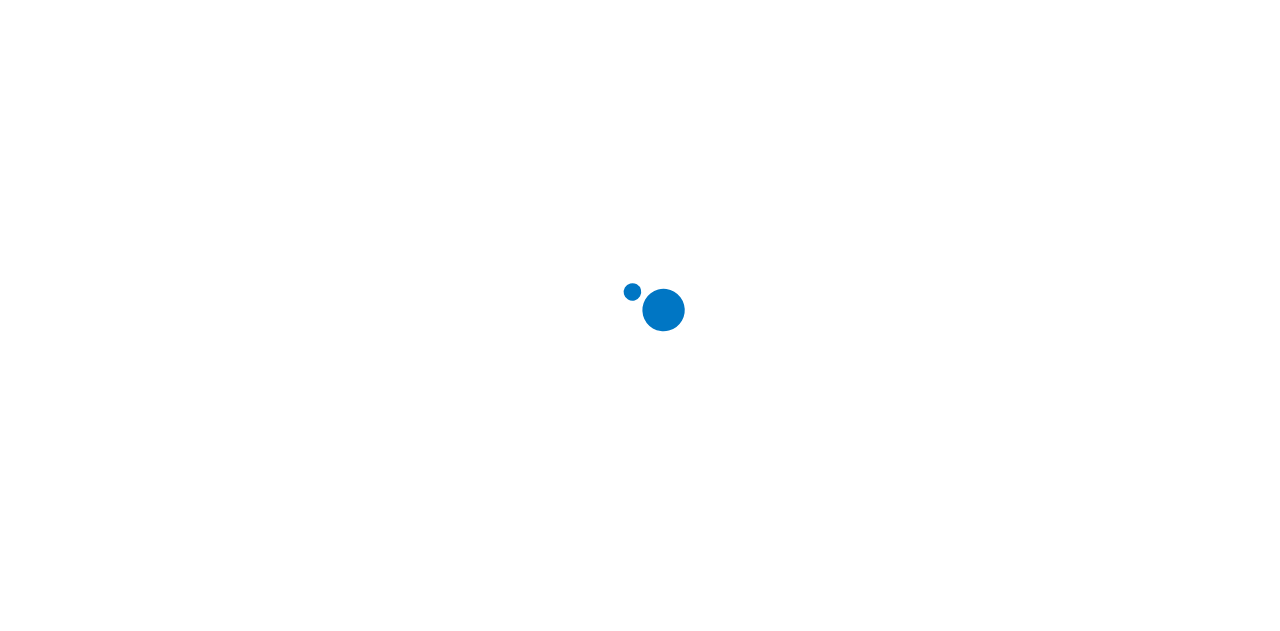 click at bounding box center (648, 315) 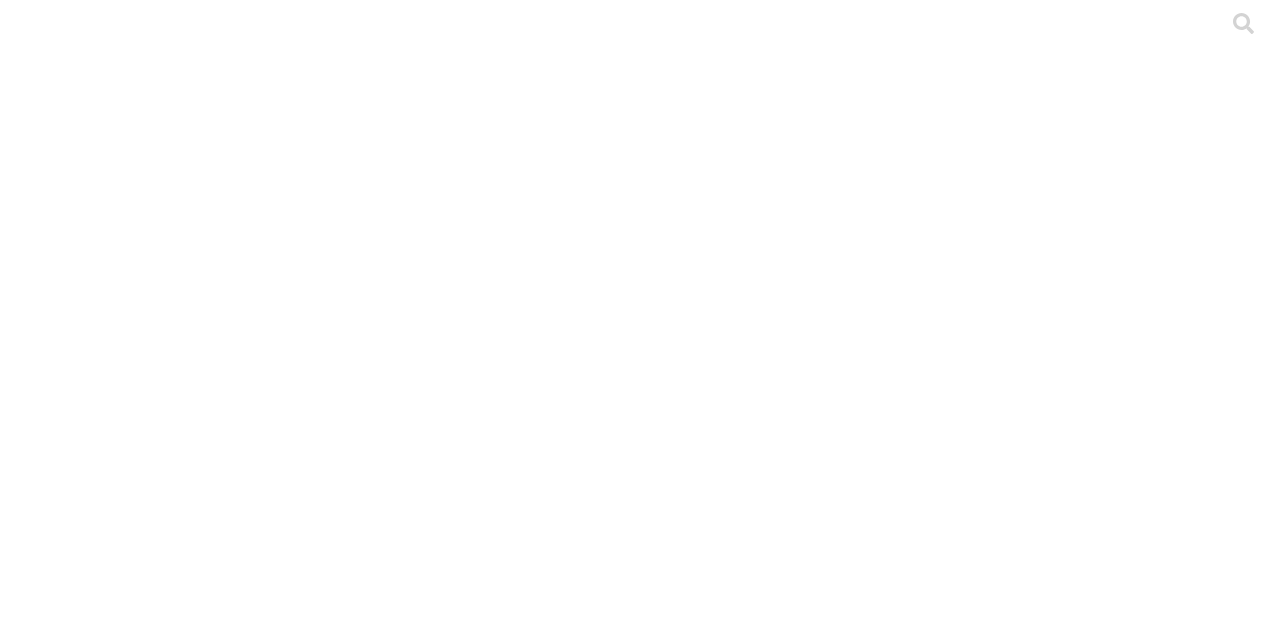 click on "PREMEXECUADOR" at bounding box center [90, 831] 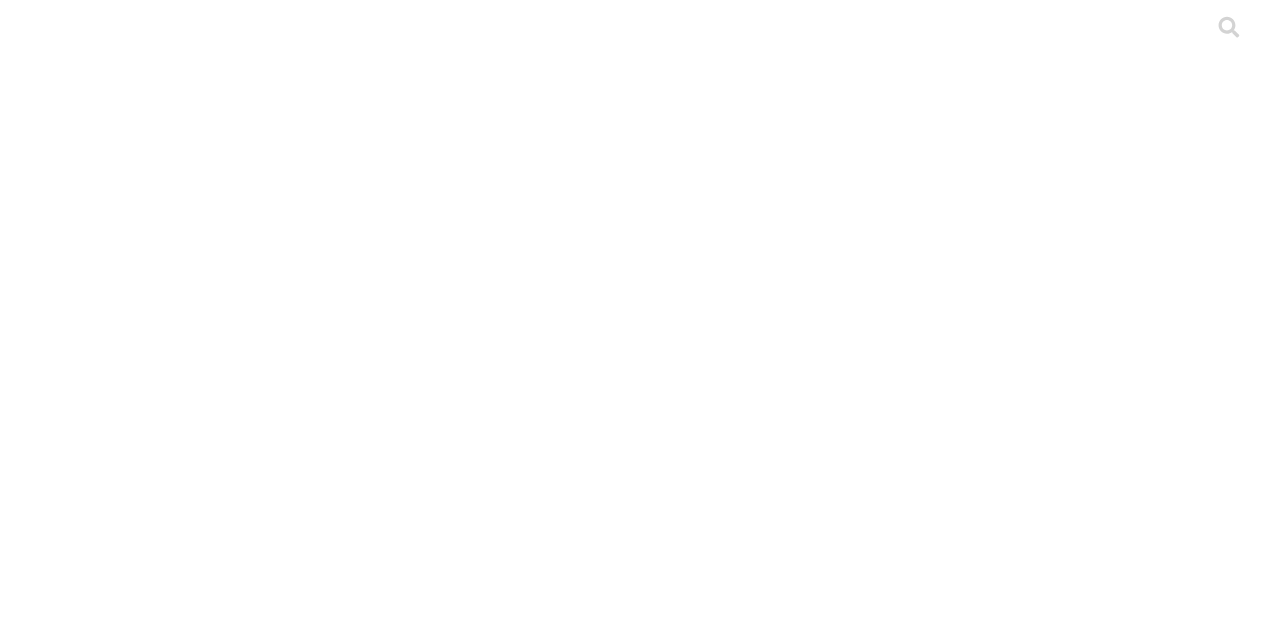 scroll, scrollTop: 138, scrollLeft: 0, axis: vertical 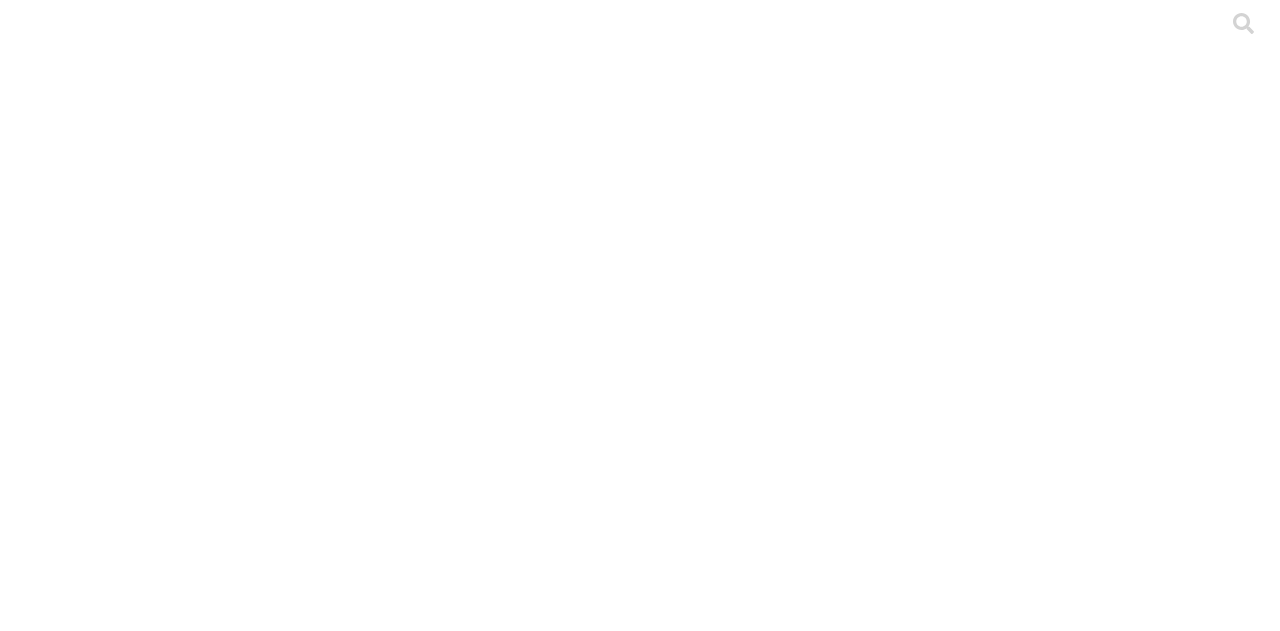 click on "ASIMETRIX" at bounding box center [640, 843] 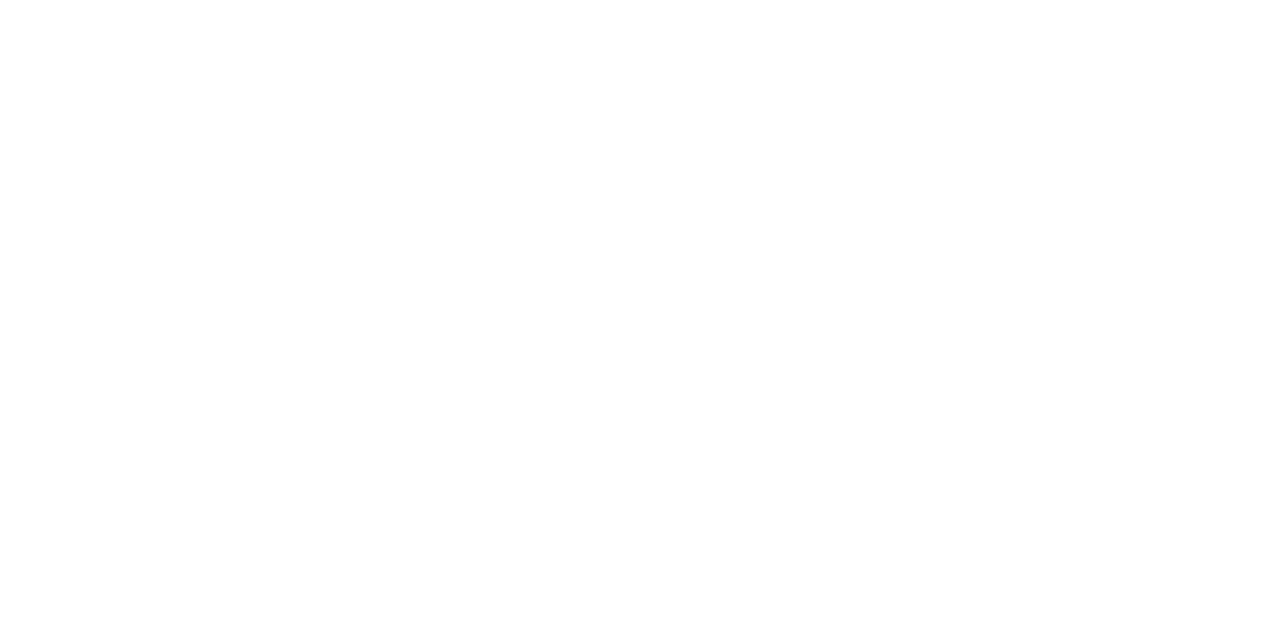 click on "ASIMETRIX" at bounding box center (614, 831) 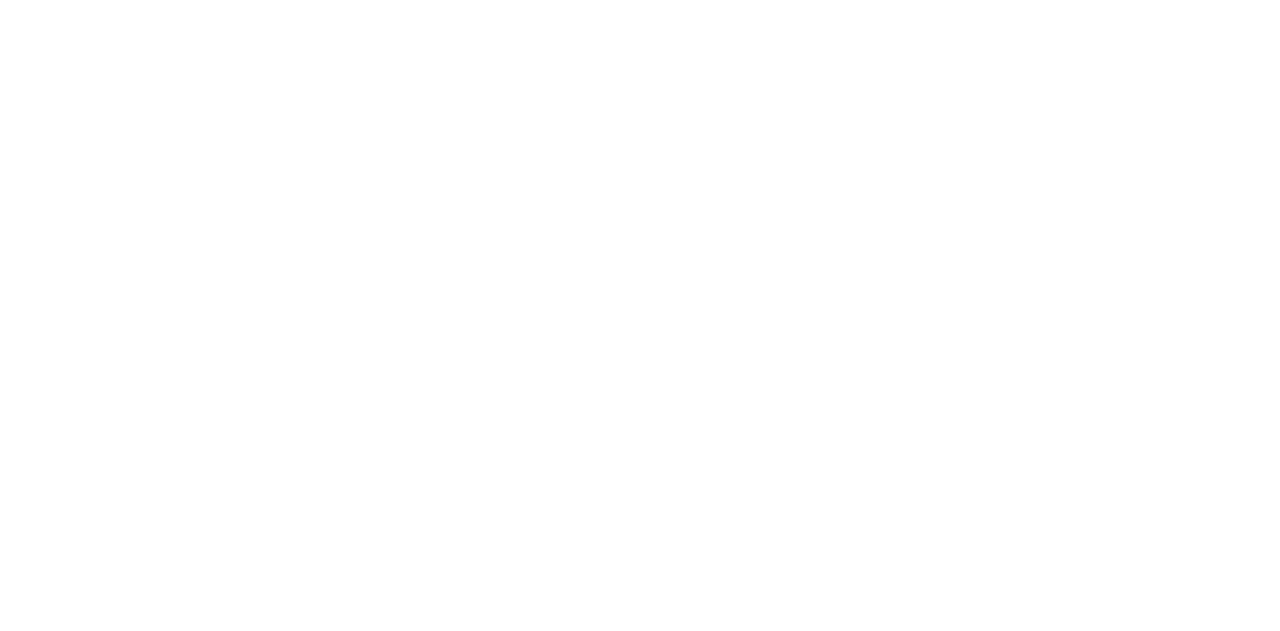 scroll, scrollTop: 1068, scrollLeft: 0, axis: vertical 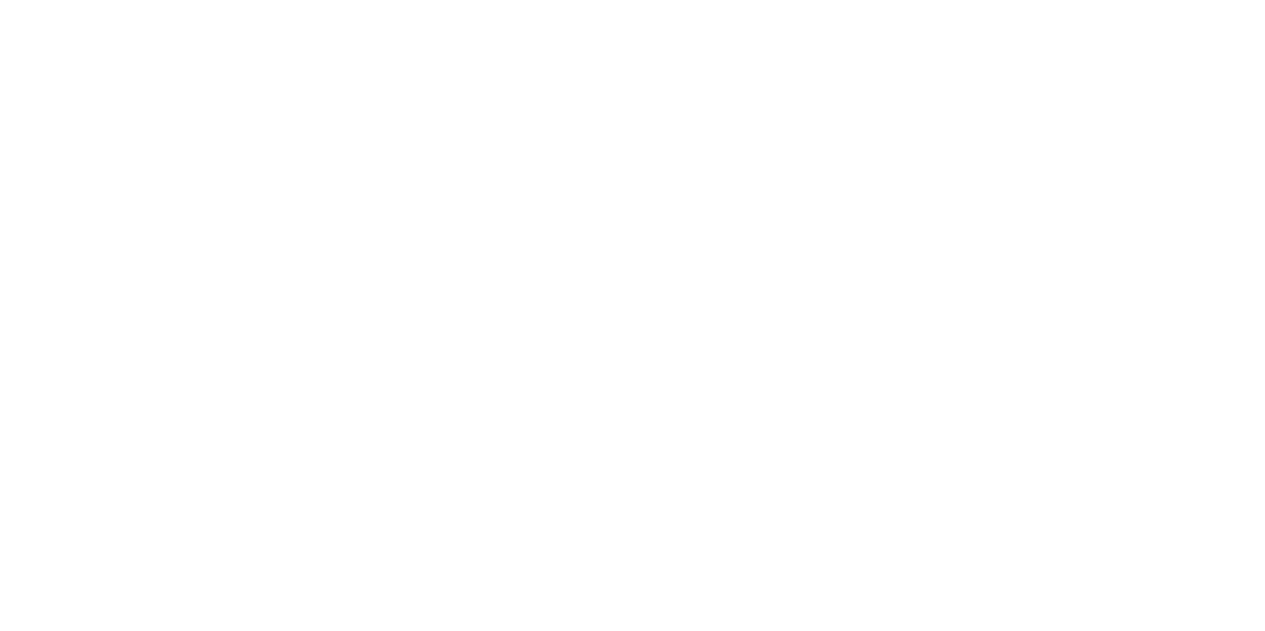 click on "PREMEXECUADOR" at bounding box center [632, 967] 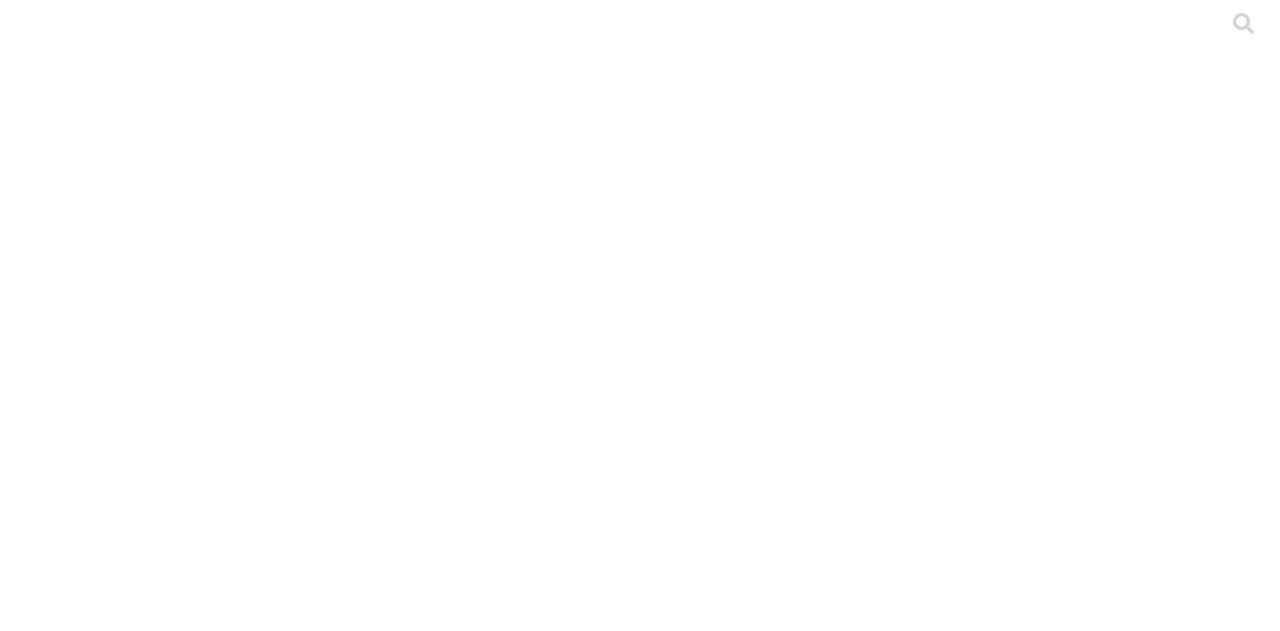 click on ".cls-1 {
fill: #d6d6d6;
}
ETL" at bounding box center [640, 2872] 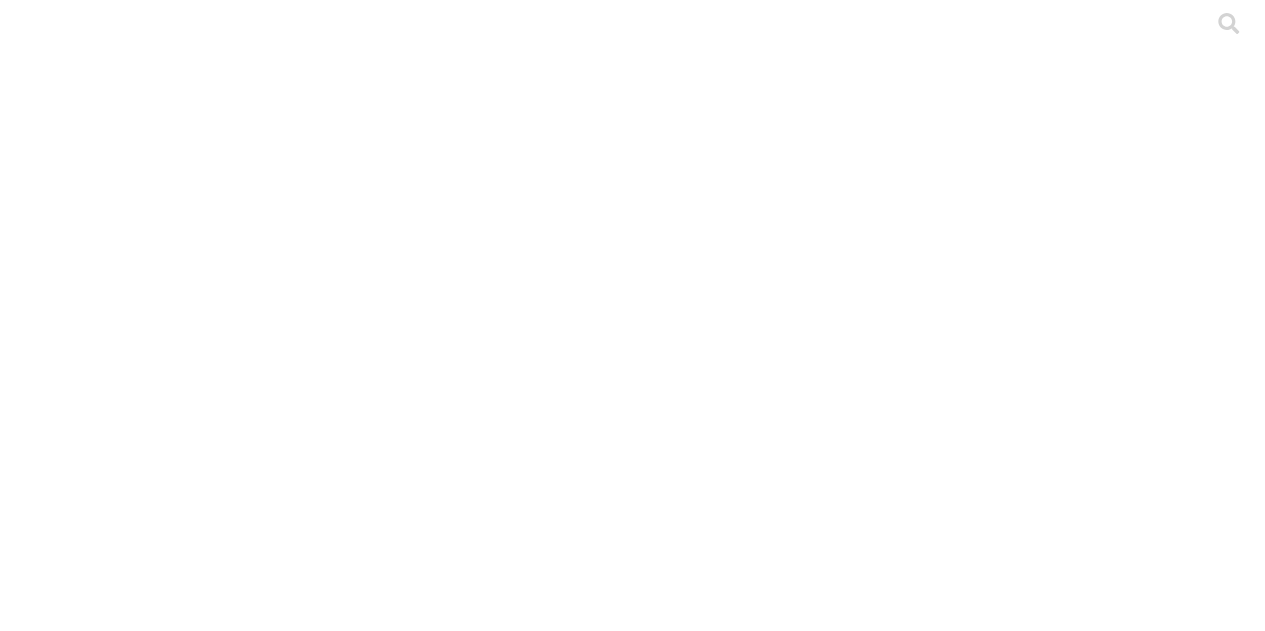 click on "PONEDORAS" at bounding box center (143, 2135) 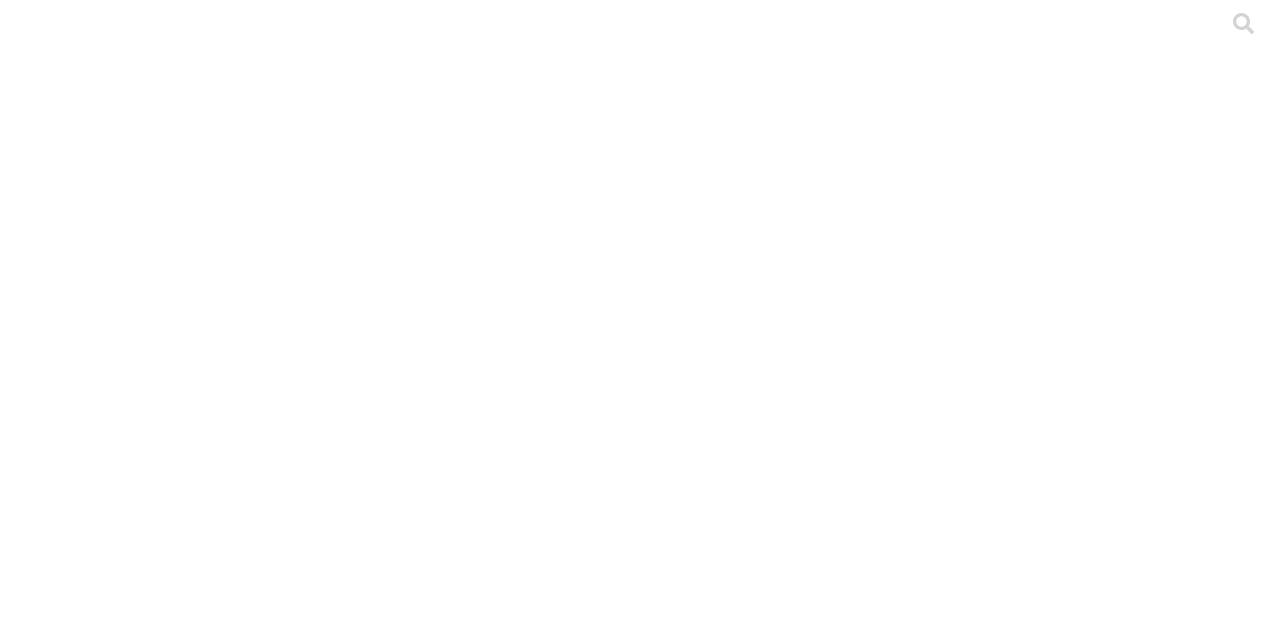 drag, startPoint x: 338, startPoint y: 147, endPoint x: 332, endPoint y: 177, distance: 30.594116 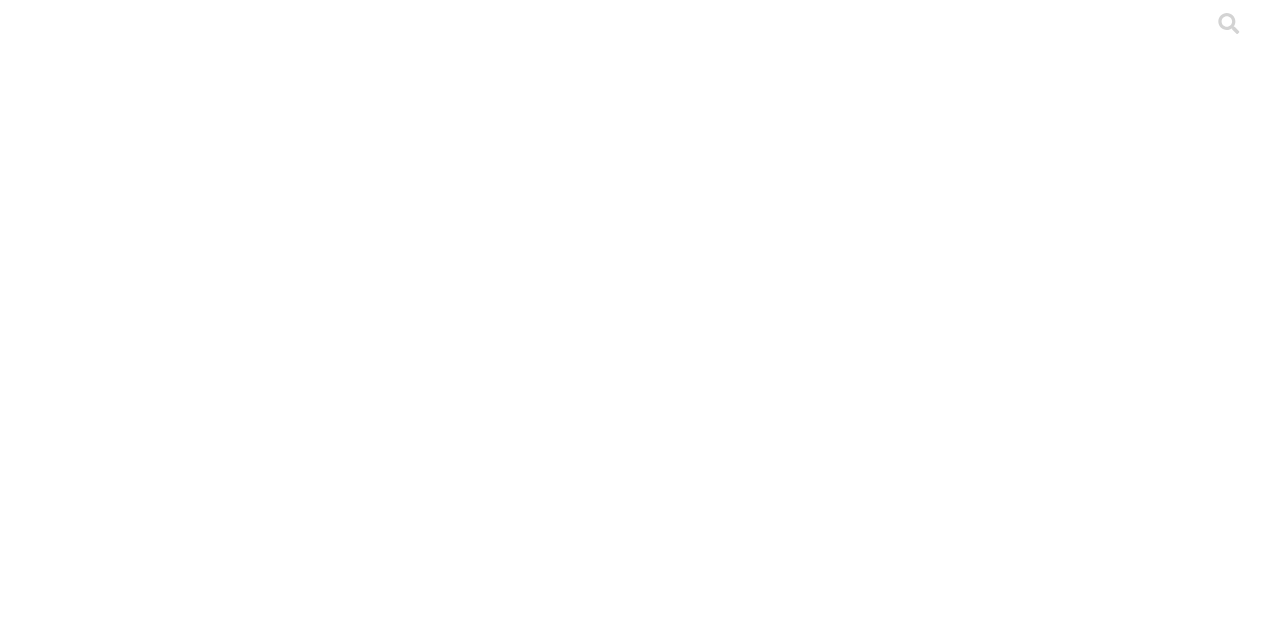 click on "POLLO" at bounding box center (121, 2135) 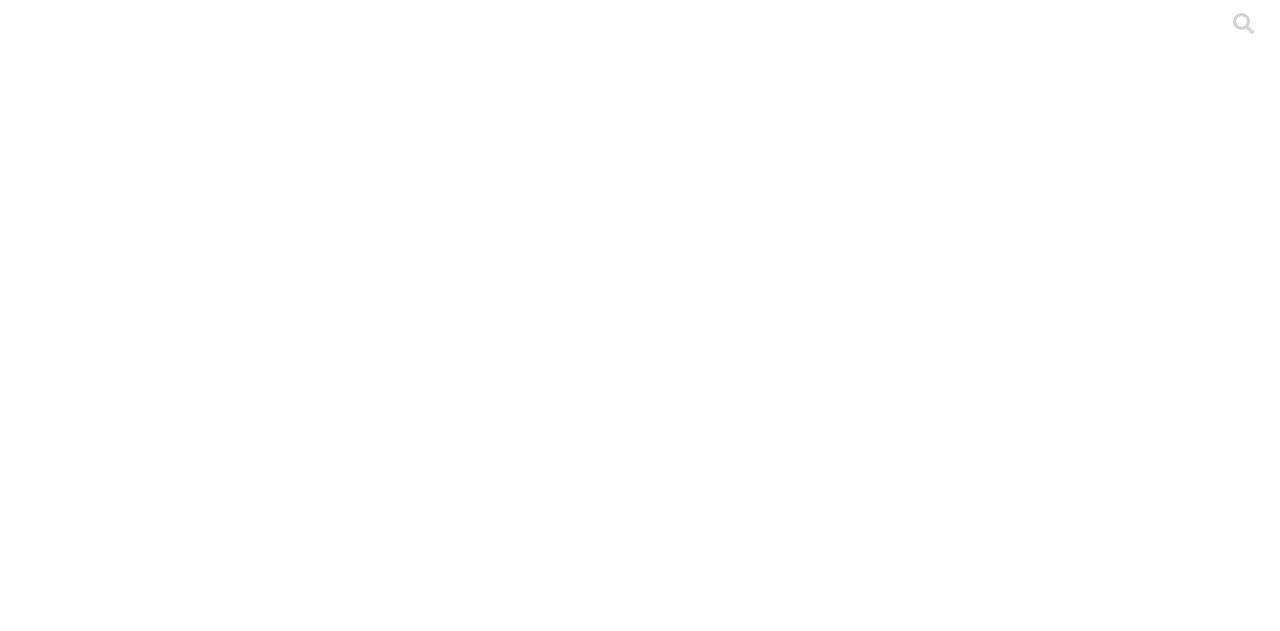 click on "ETL" at bounding box center (80, 2147) 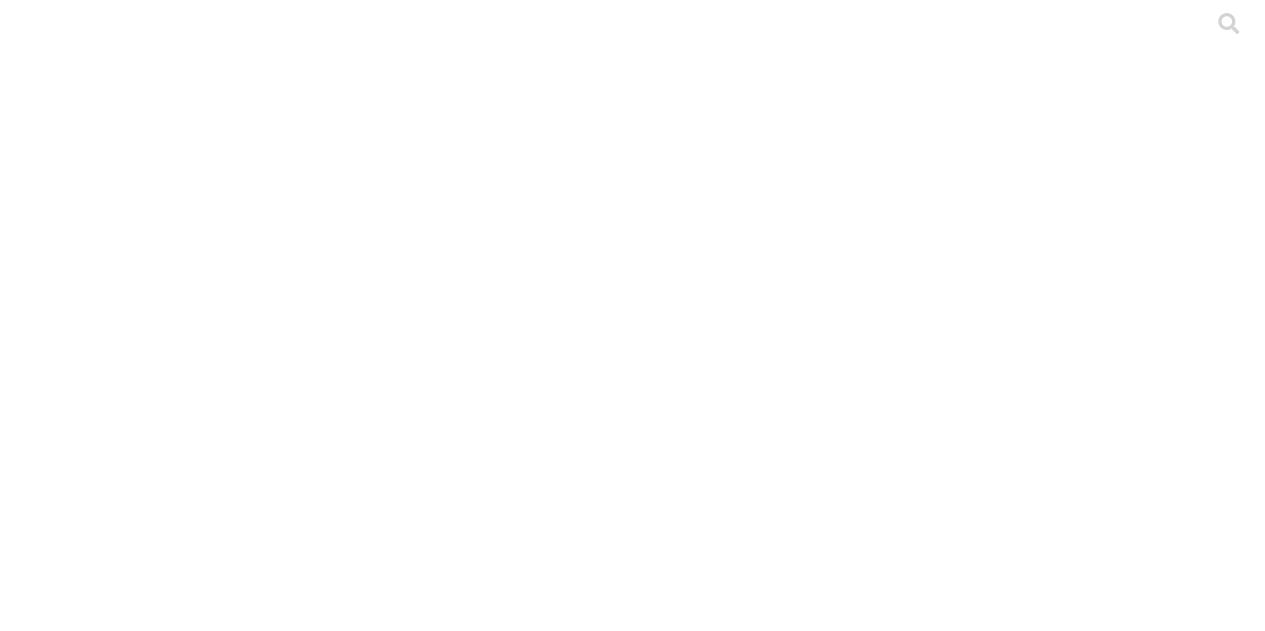 click on "CERDOS" at bounding box center [126, 2135] 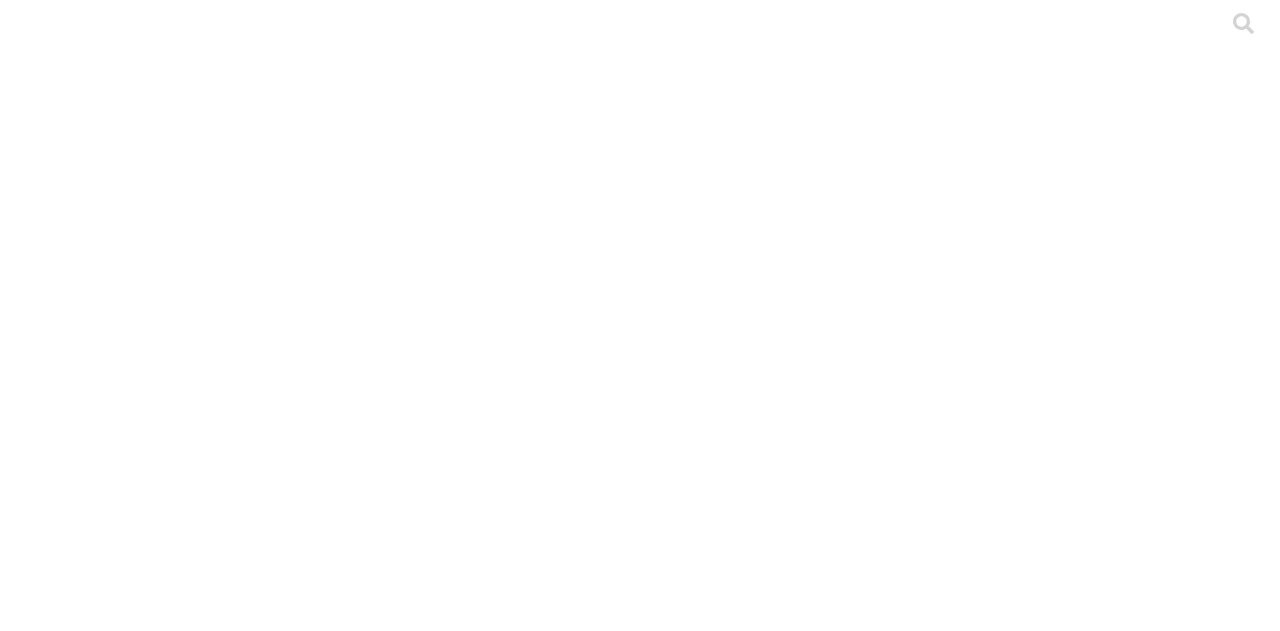 drag, startPoint x: 305, startPoint y: 145, endPoint x: 336, endPoint y: 183, distance: 49.0408 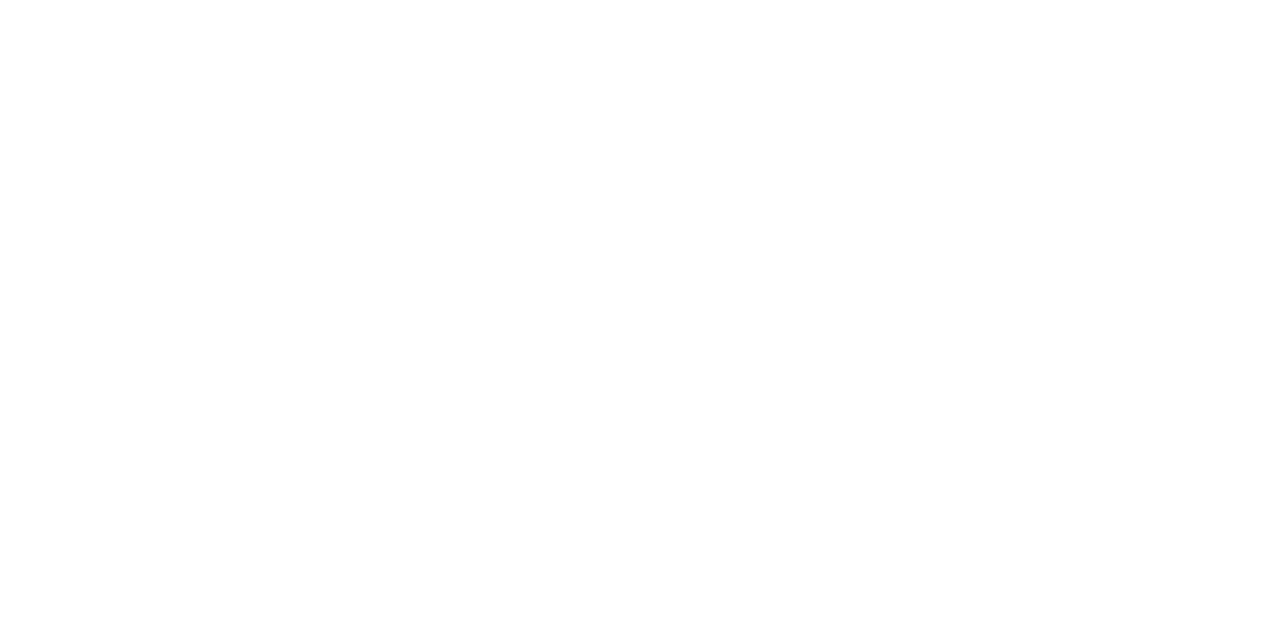click 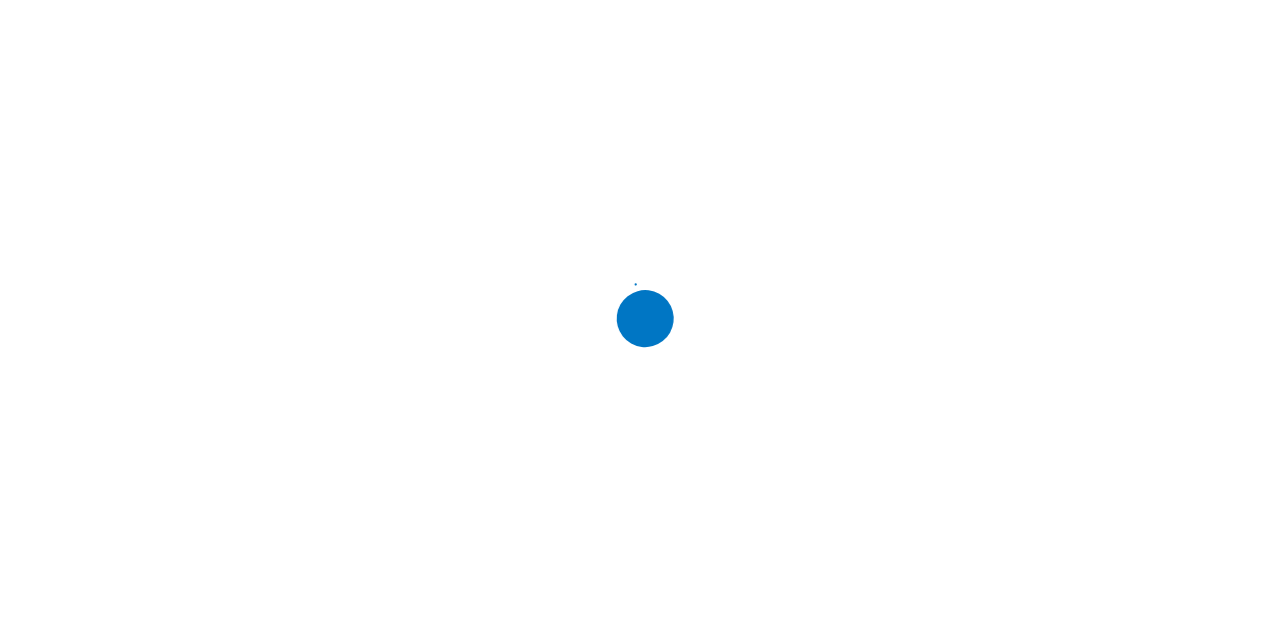 scroll, scrollTop: 0, scrollLeft: 0, axis: both 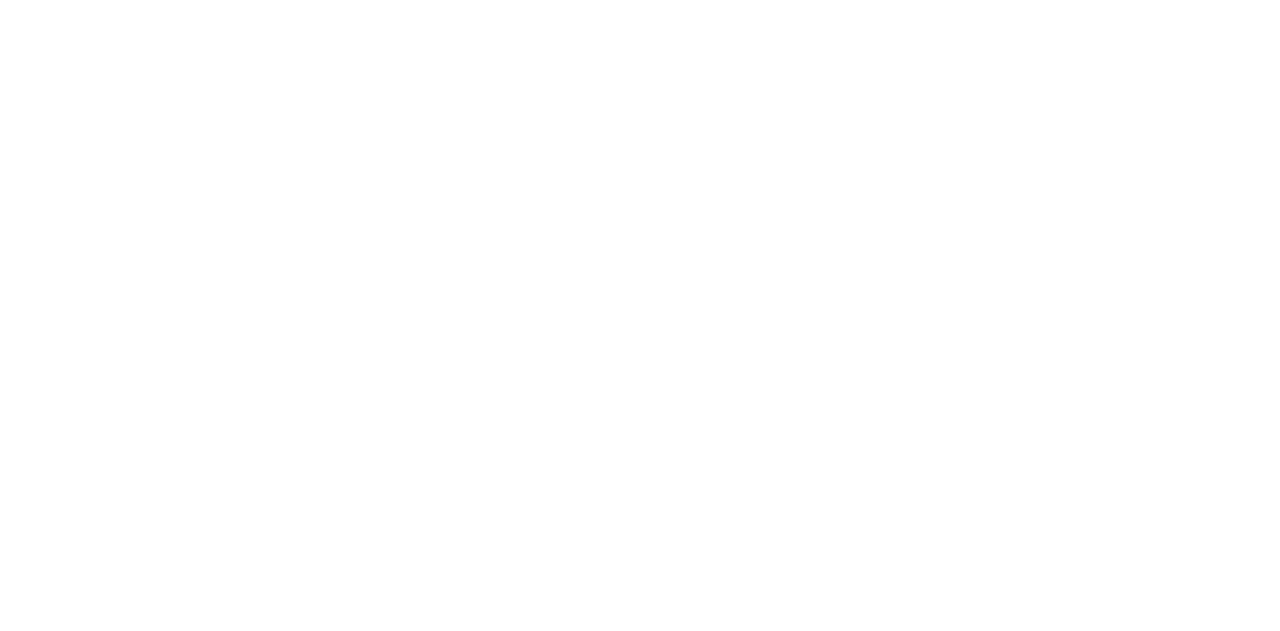 click 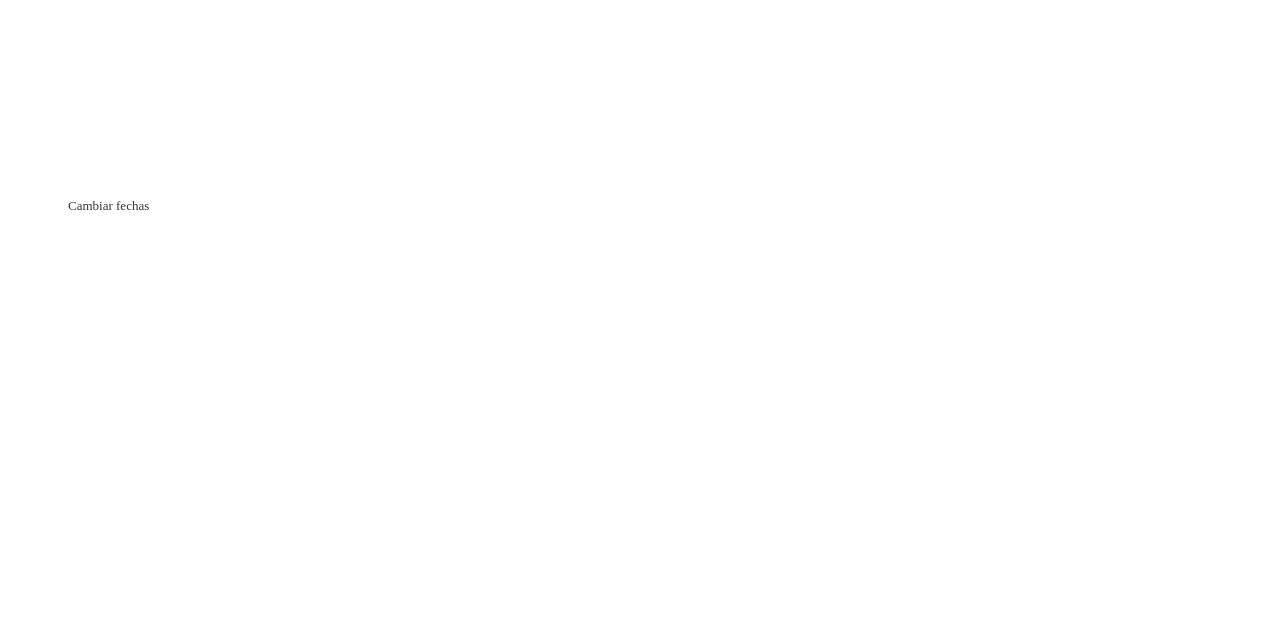 click 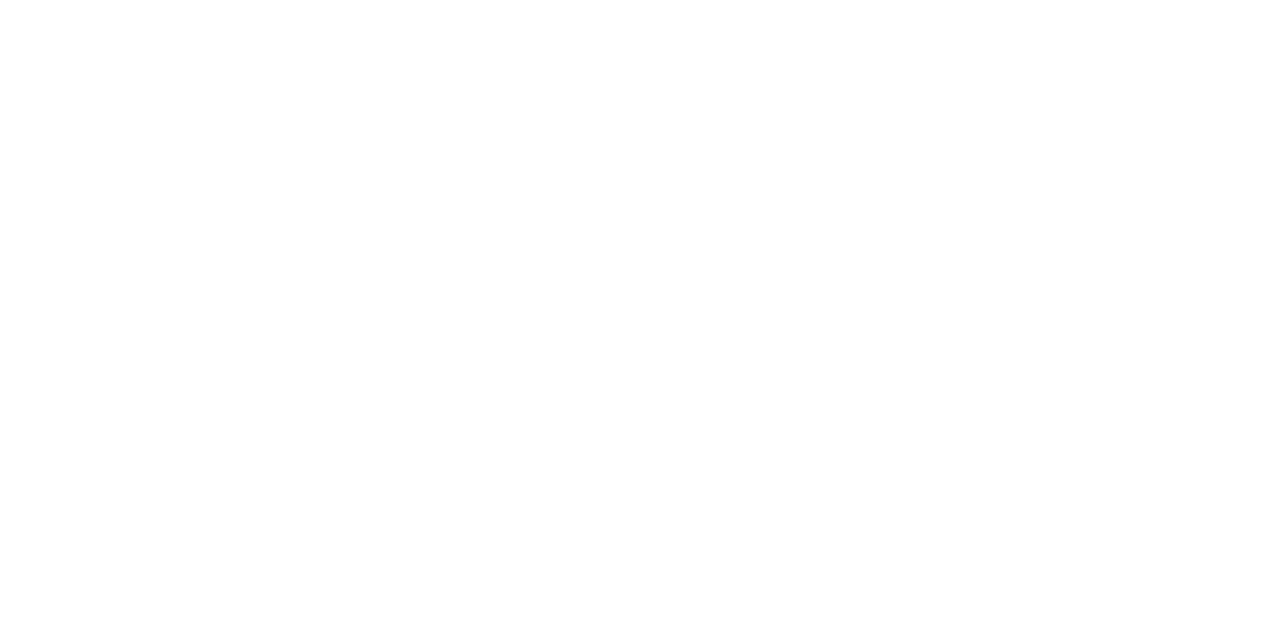 click on "2025-07-29" at bounding box center [208, 2215] 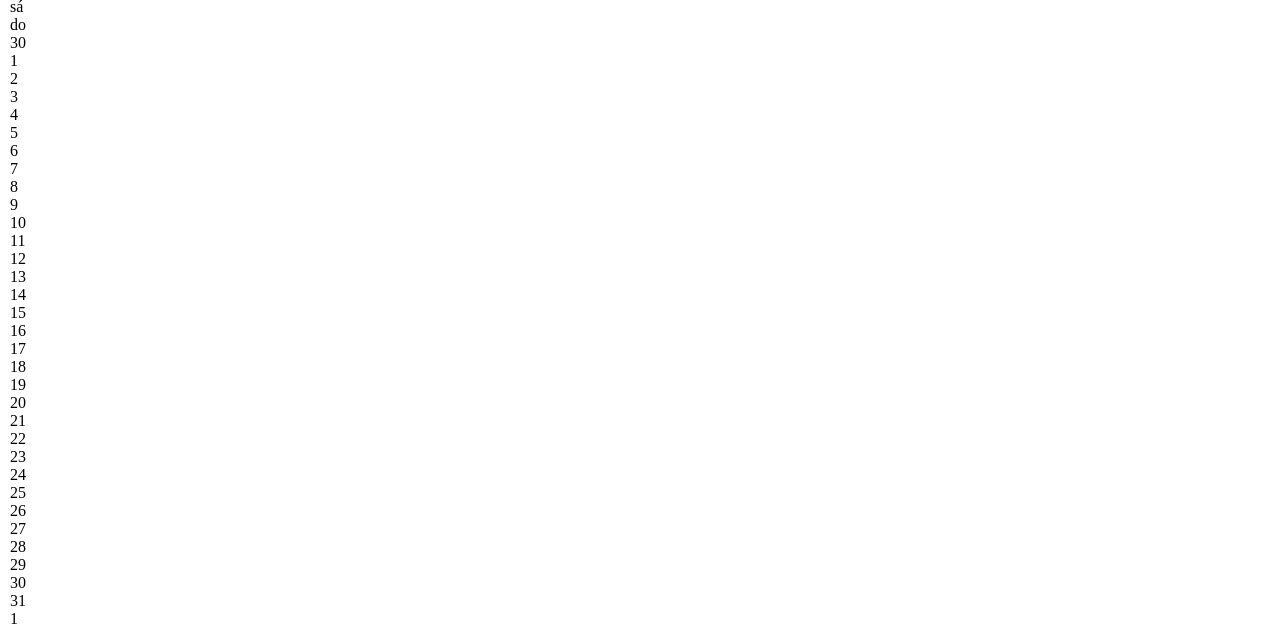 click on "Next Month" at bounding box center [161, -121] 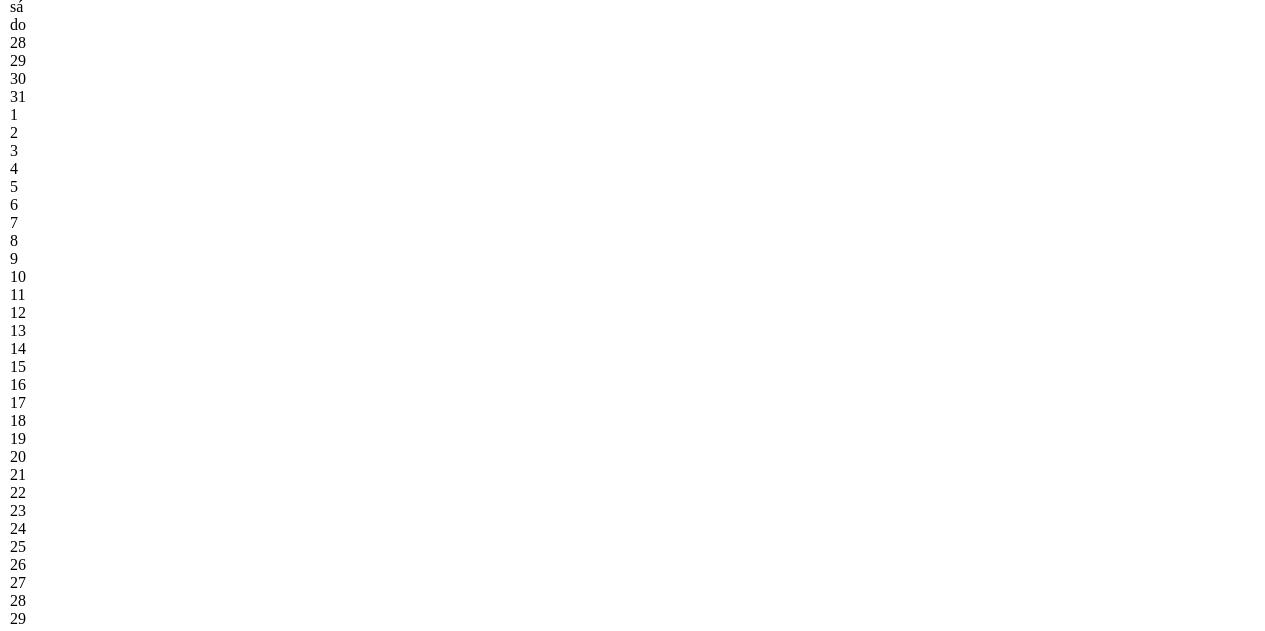 click on "4" at bounding box center (106, 169) 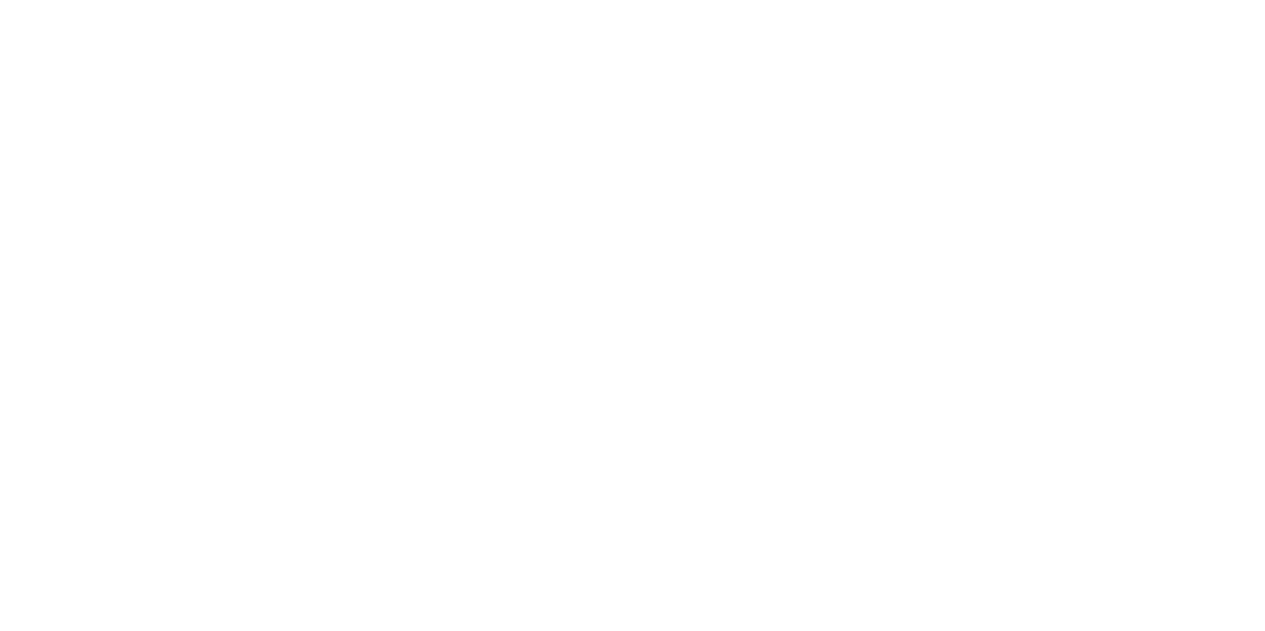 click on "Aplicar" at bounding box center [46, 2276] 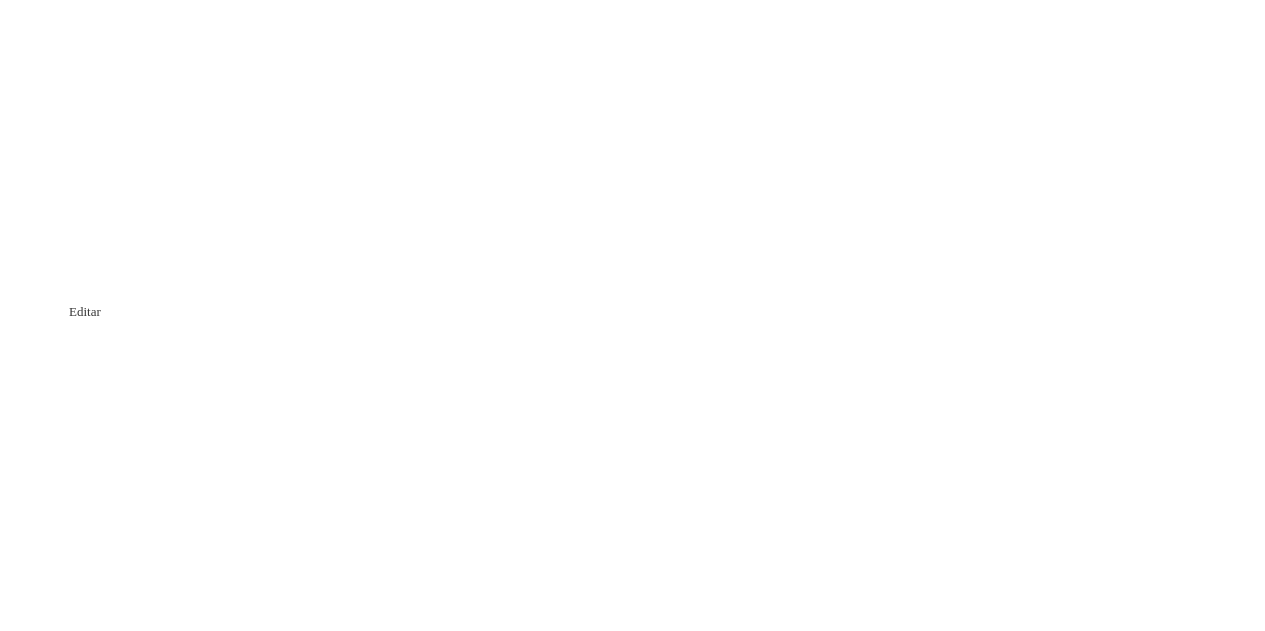click 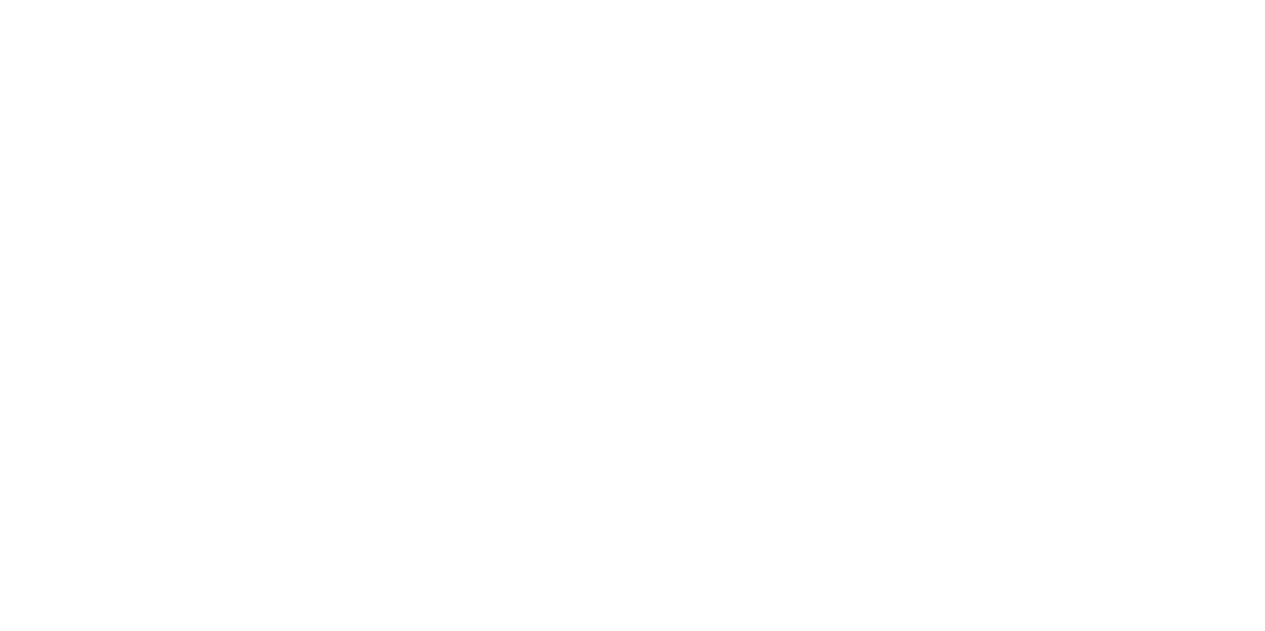 click 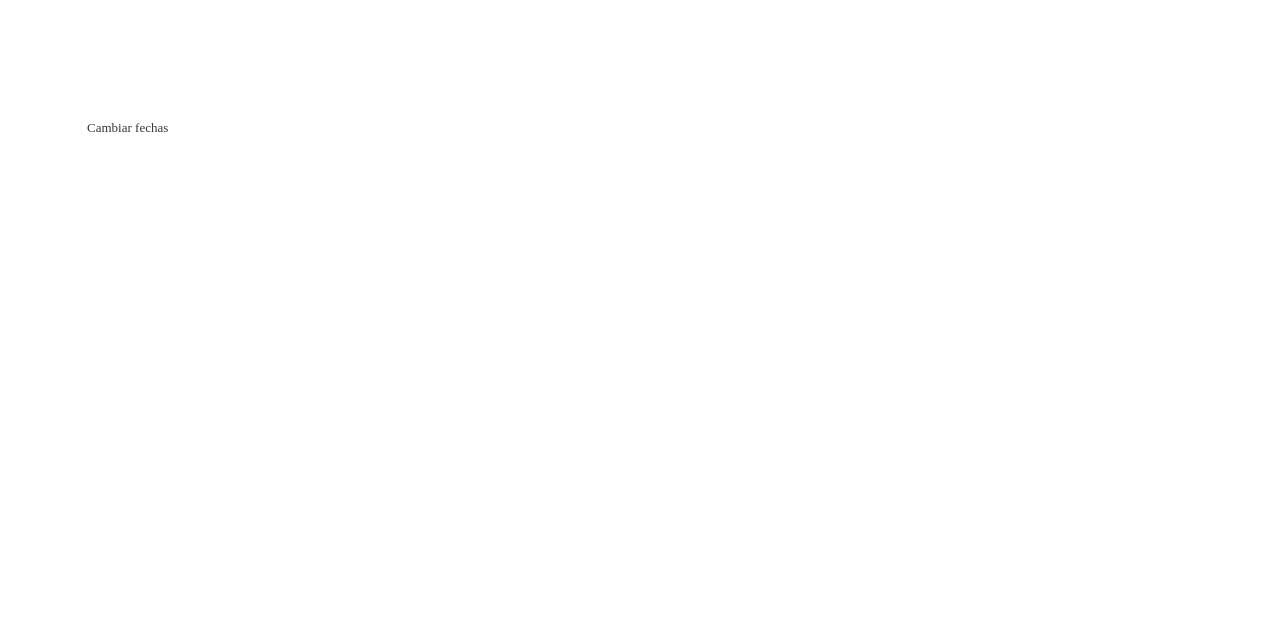 click 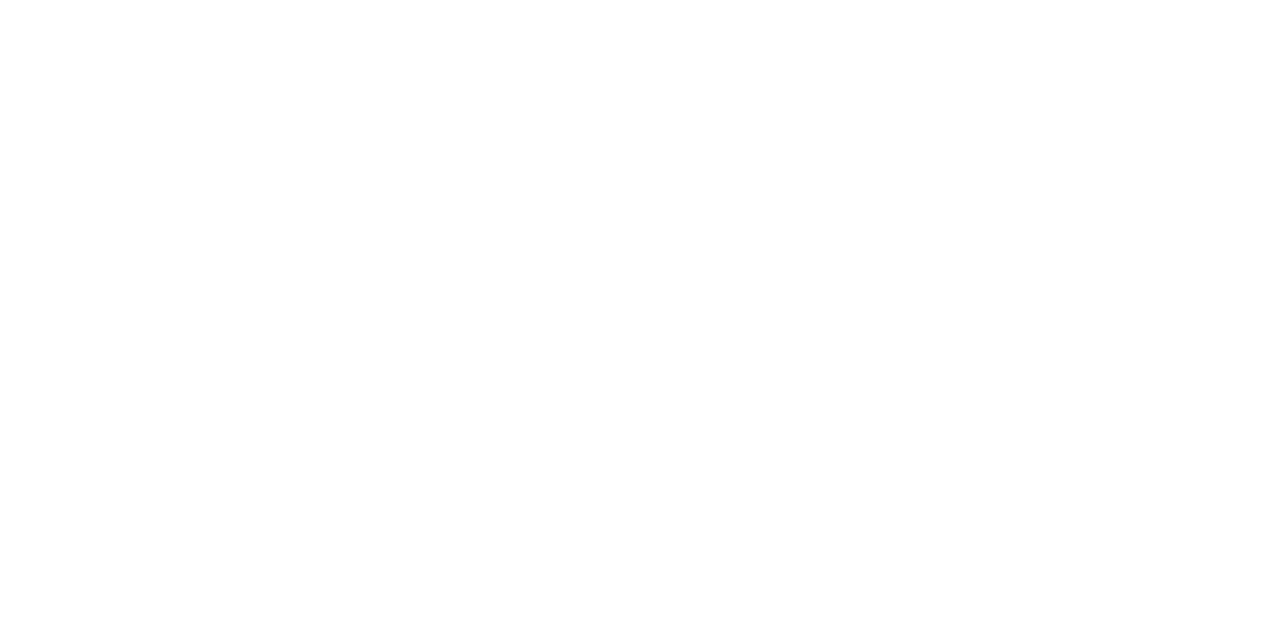 click on "2025-08-04" at bounding box center (208, 2126) 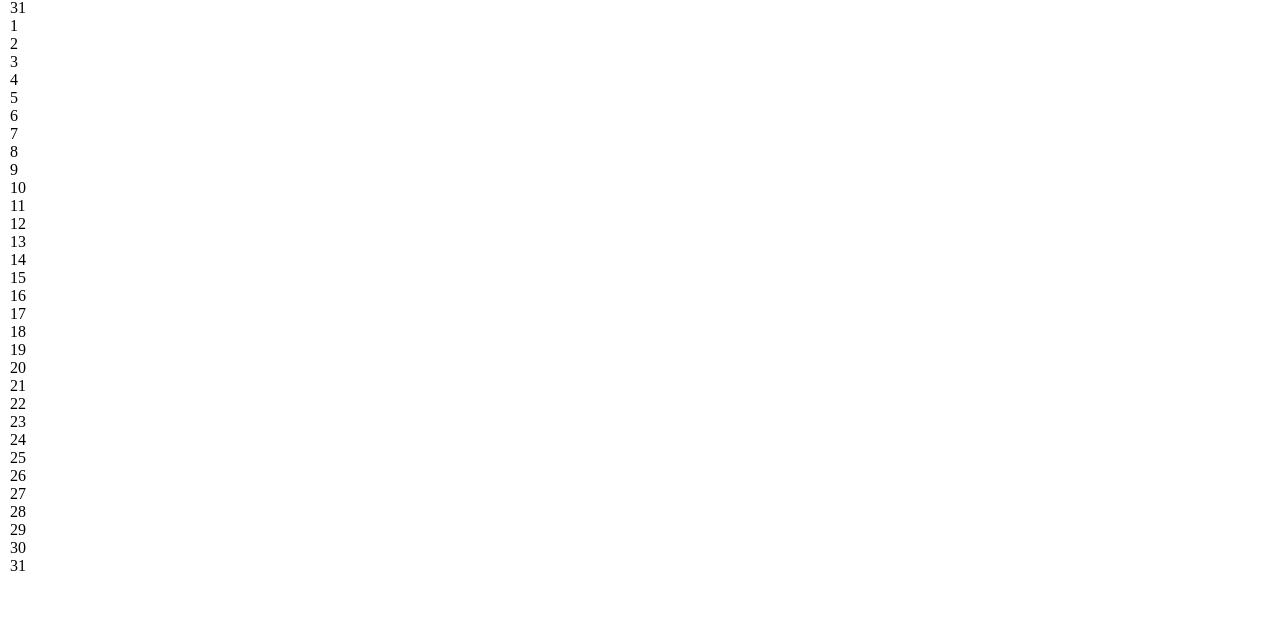 click on "5" at bounding box center [106, 98] 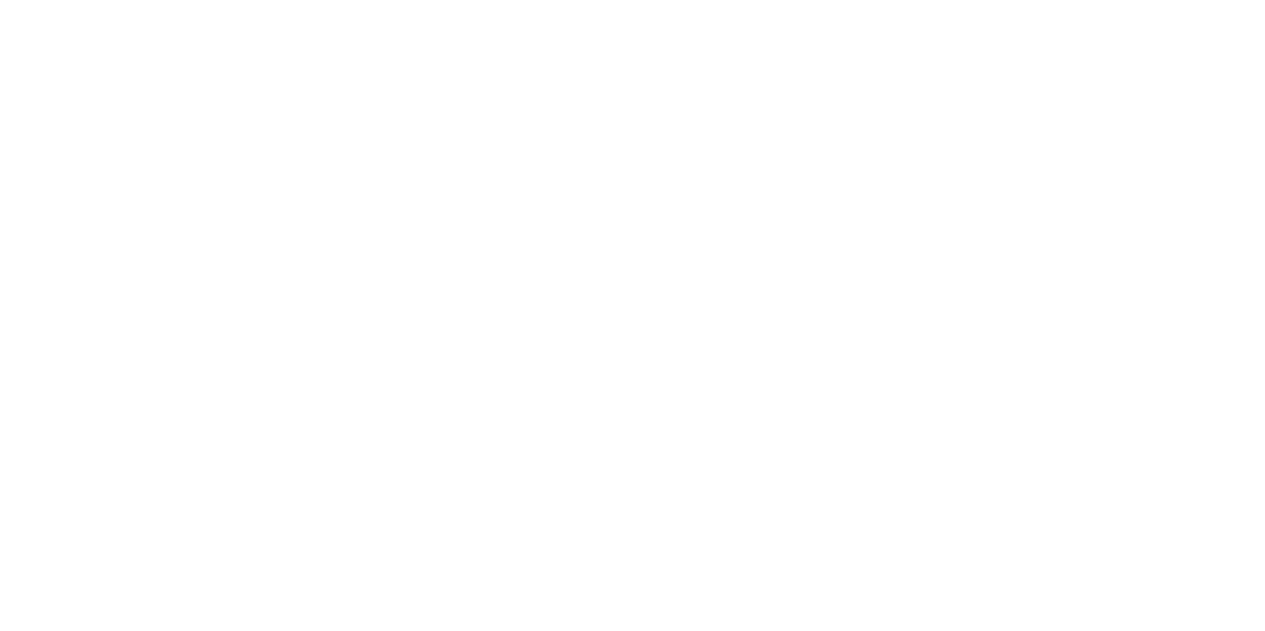 click on "Aplicar" at bounding box center (46, 2187) 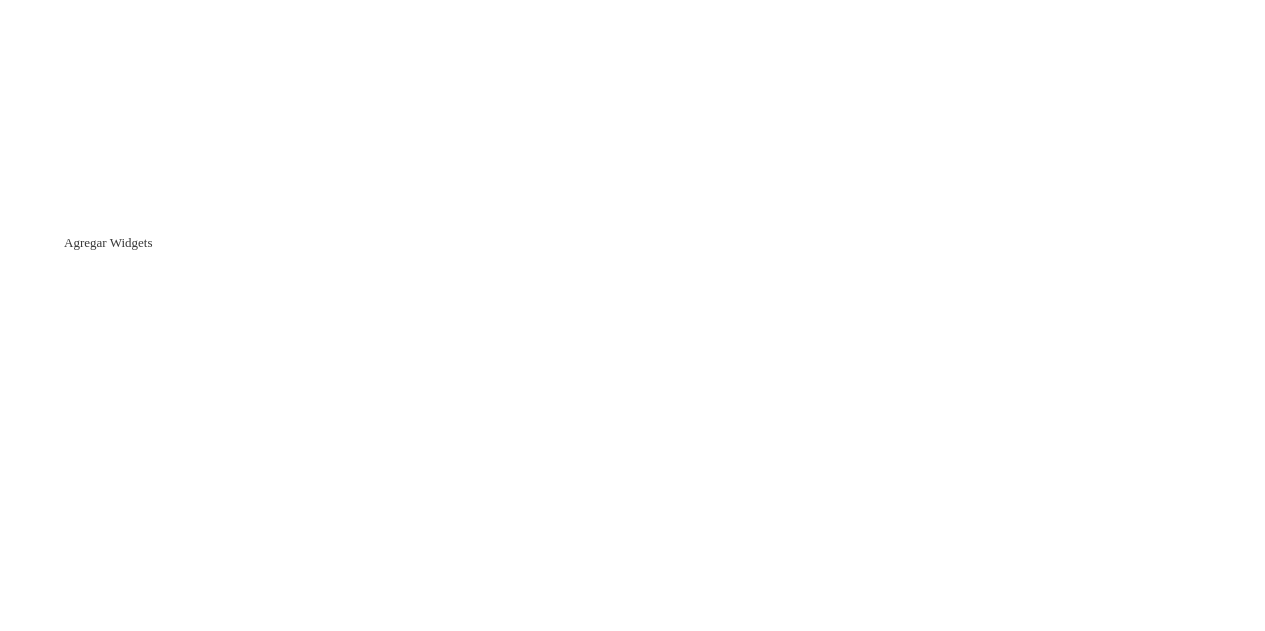 click 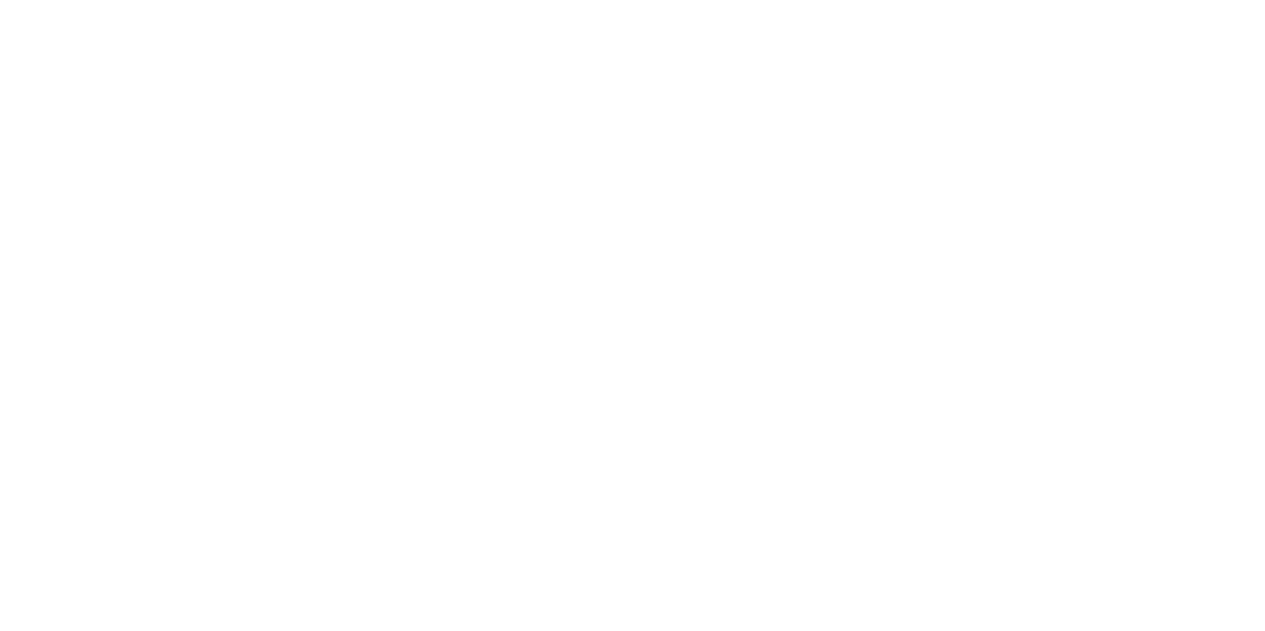 click on "2025-08-05" at bounding box center (208, 2215) 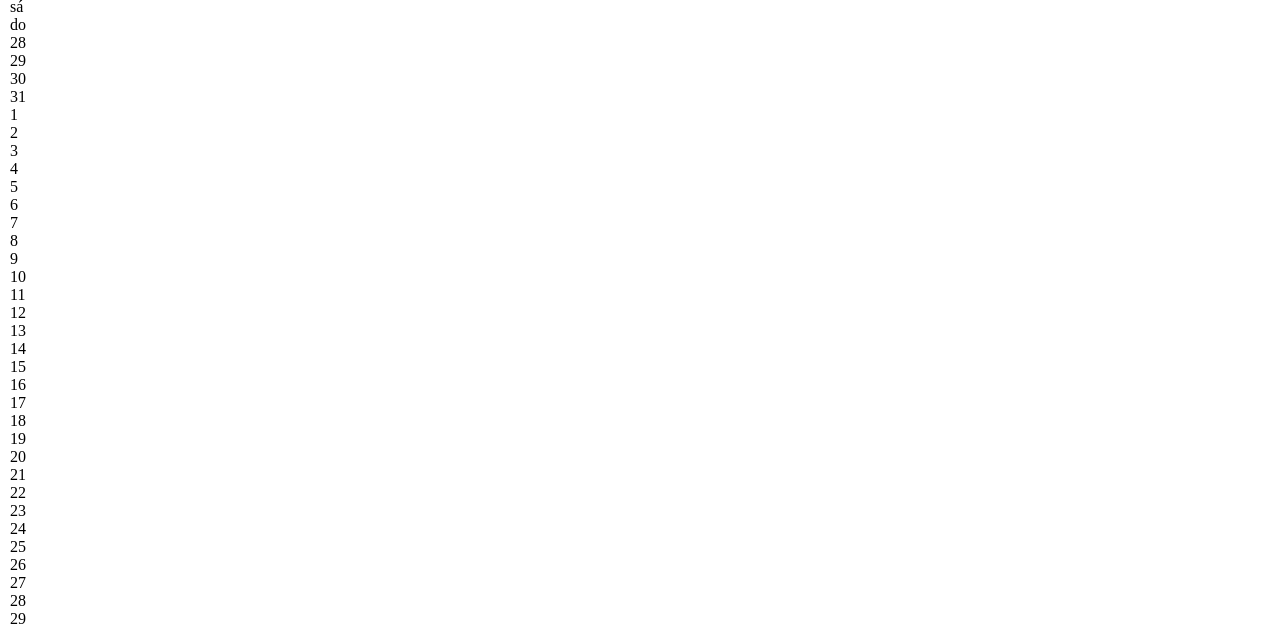 click on "4" at bounding box center (106, 169) 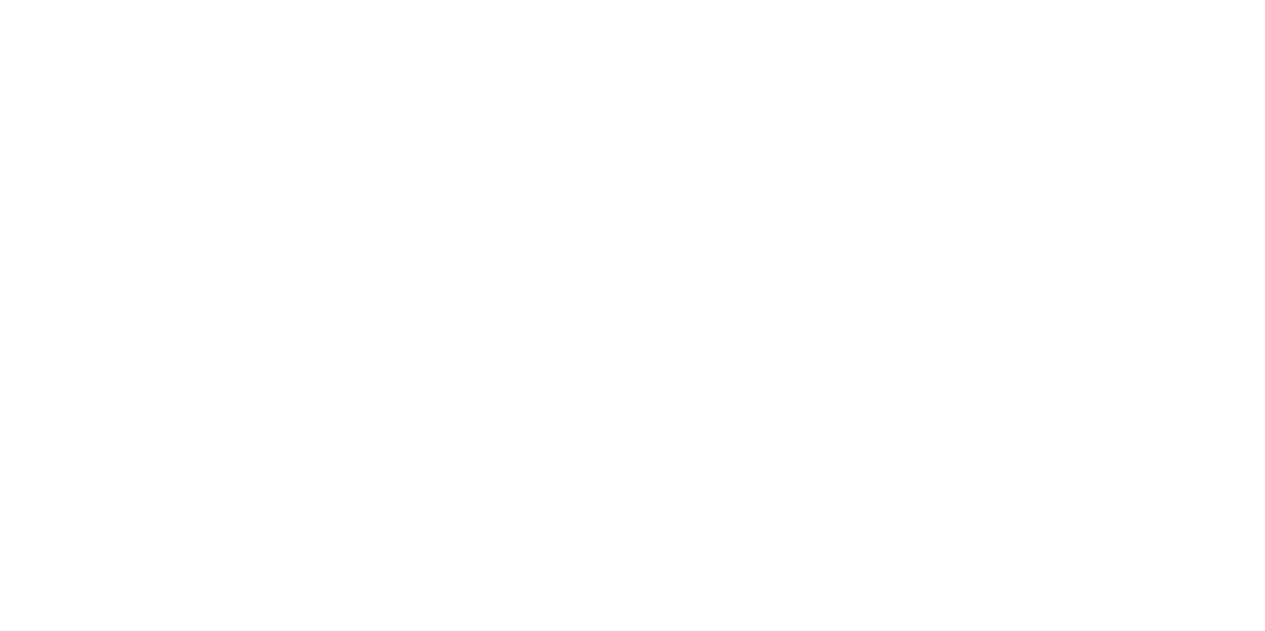 click on "Aplicar" at bounding box center (46, 2276) 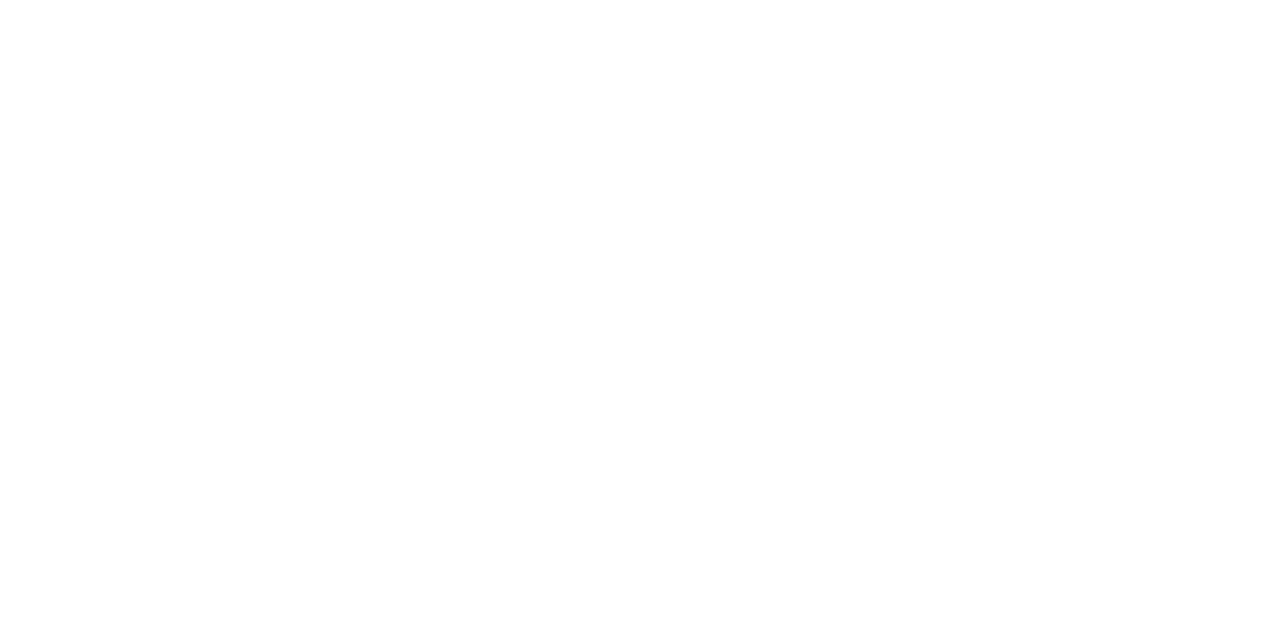 click on "Aceptar" at bounding box center (49, 9220) 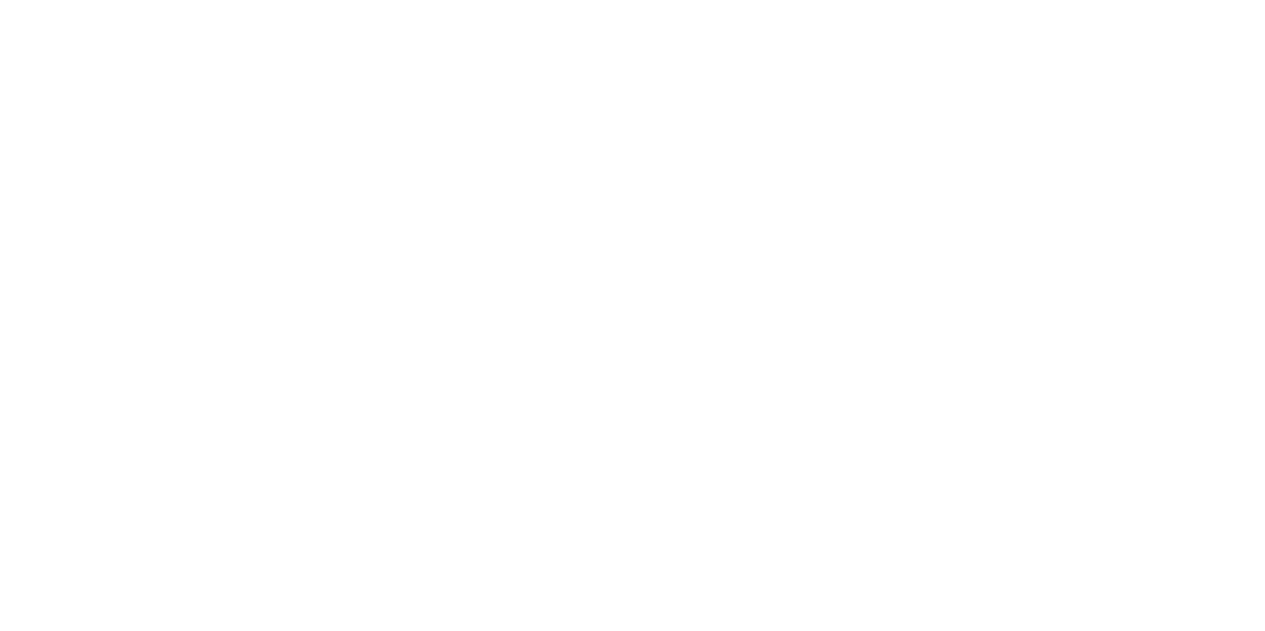 scroll, scrollTop: 39, scrollLeft: 0, axis: vertical 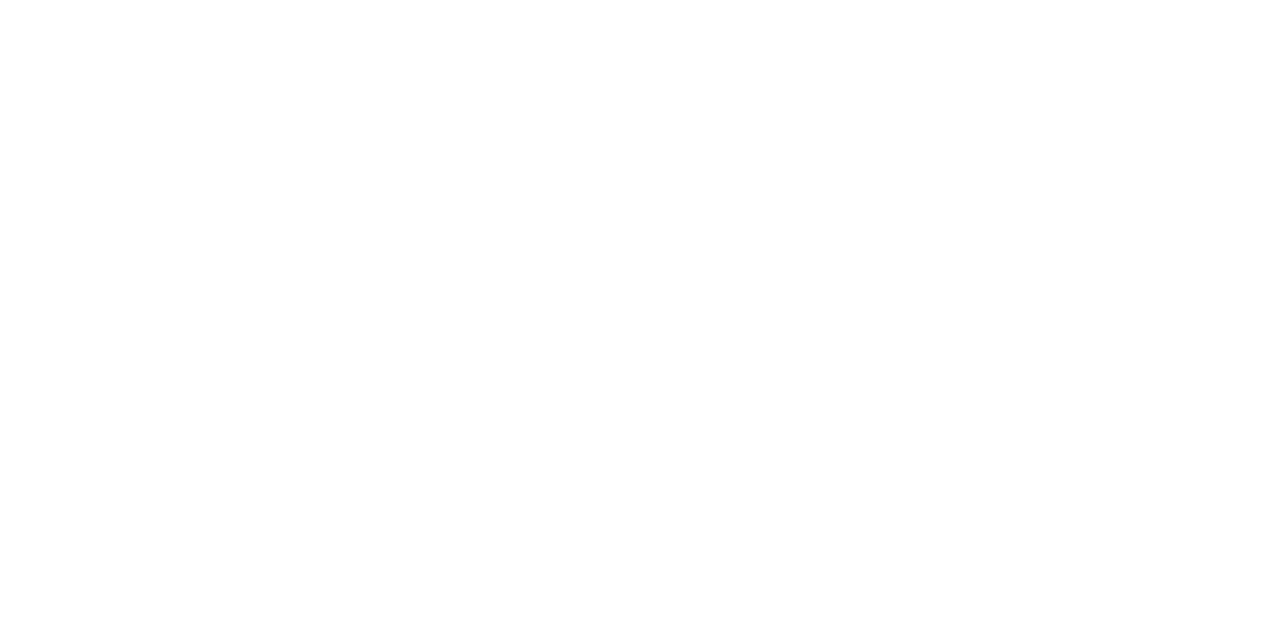 click on "Aceptar" at bounding box center [49, 9114] 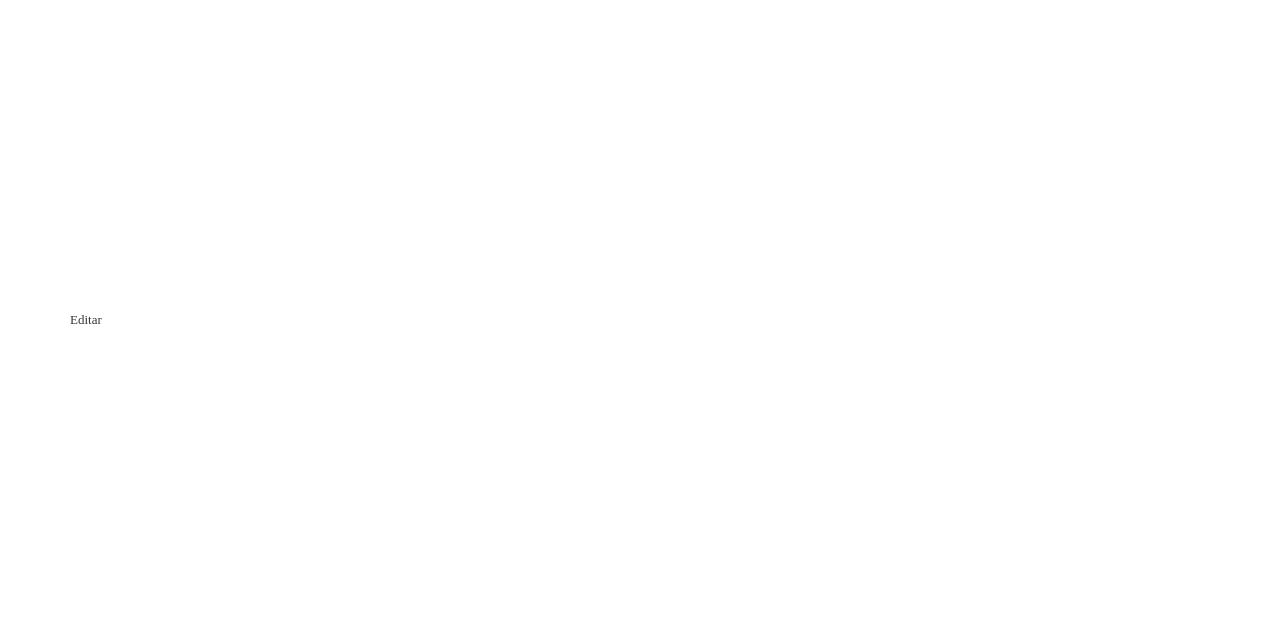 click 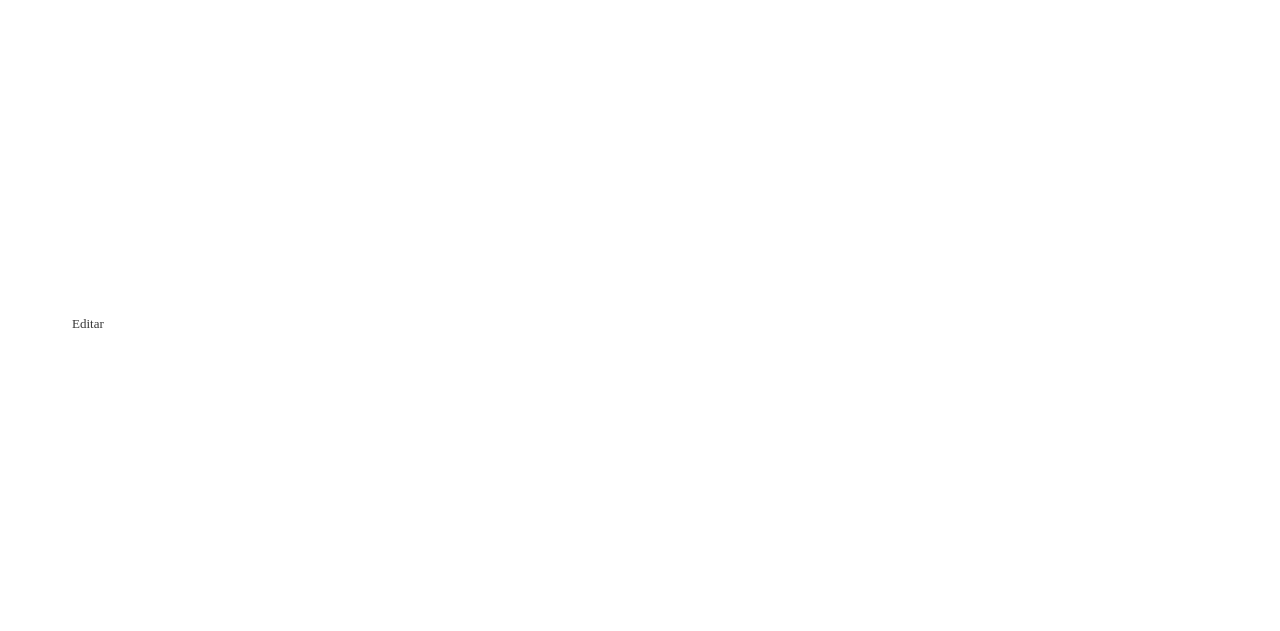 click 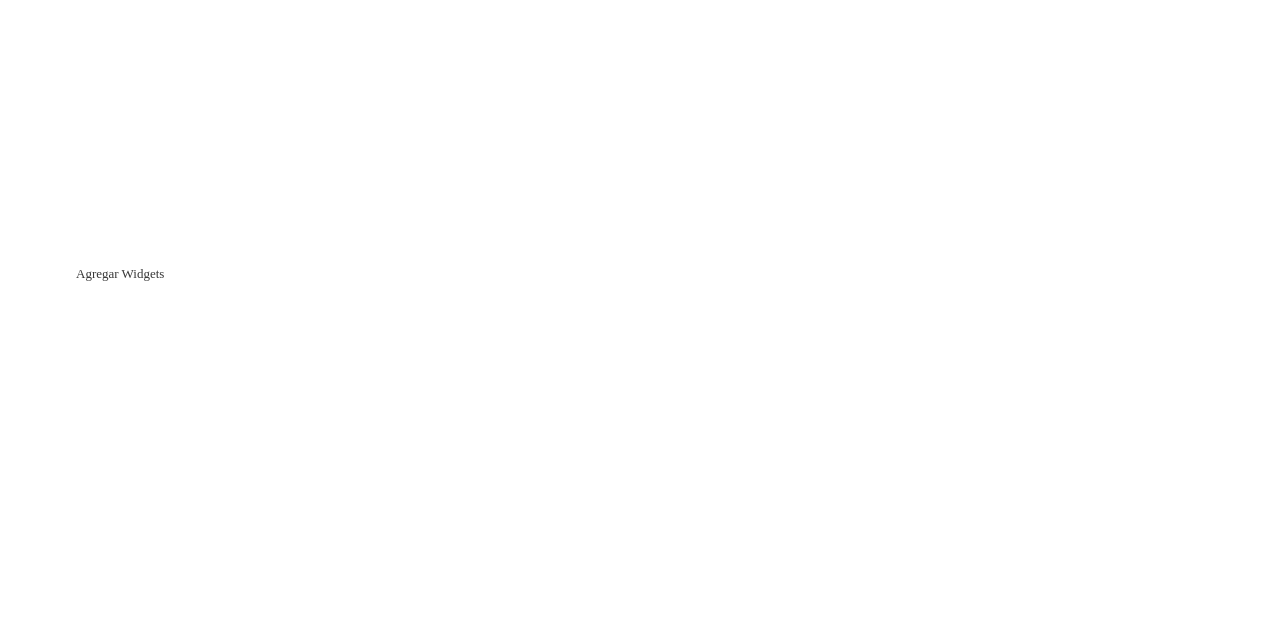 click 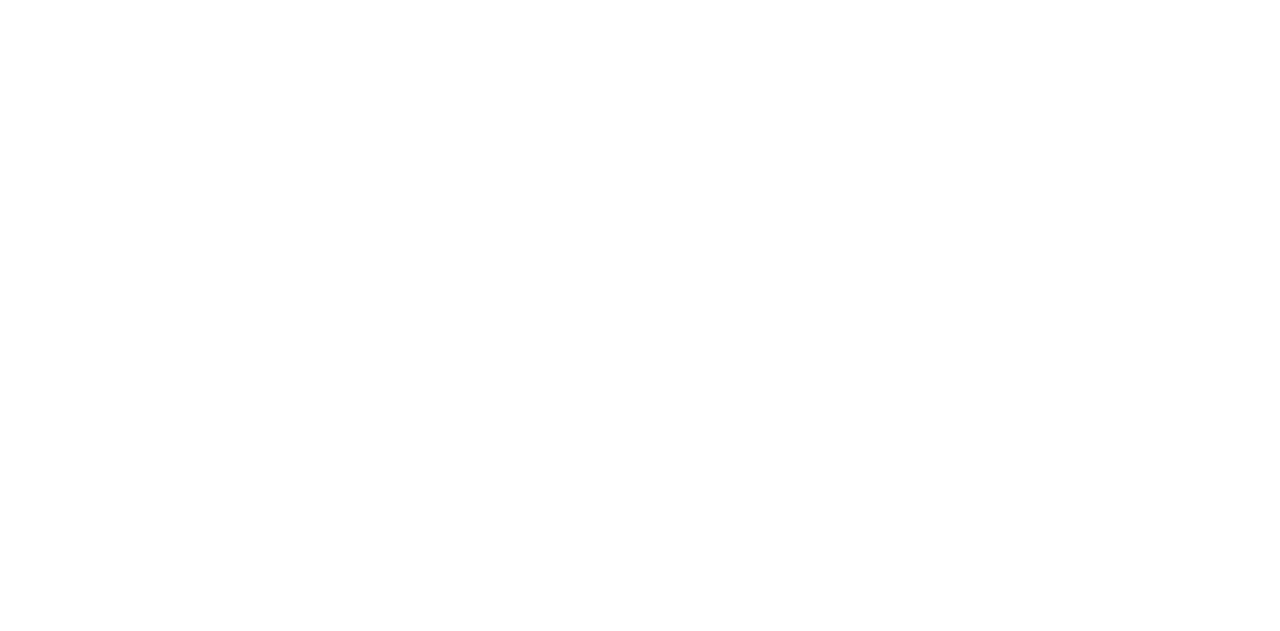 scroll, scrollTop: 0, scrollLeft: 0, axis: both 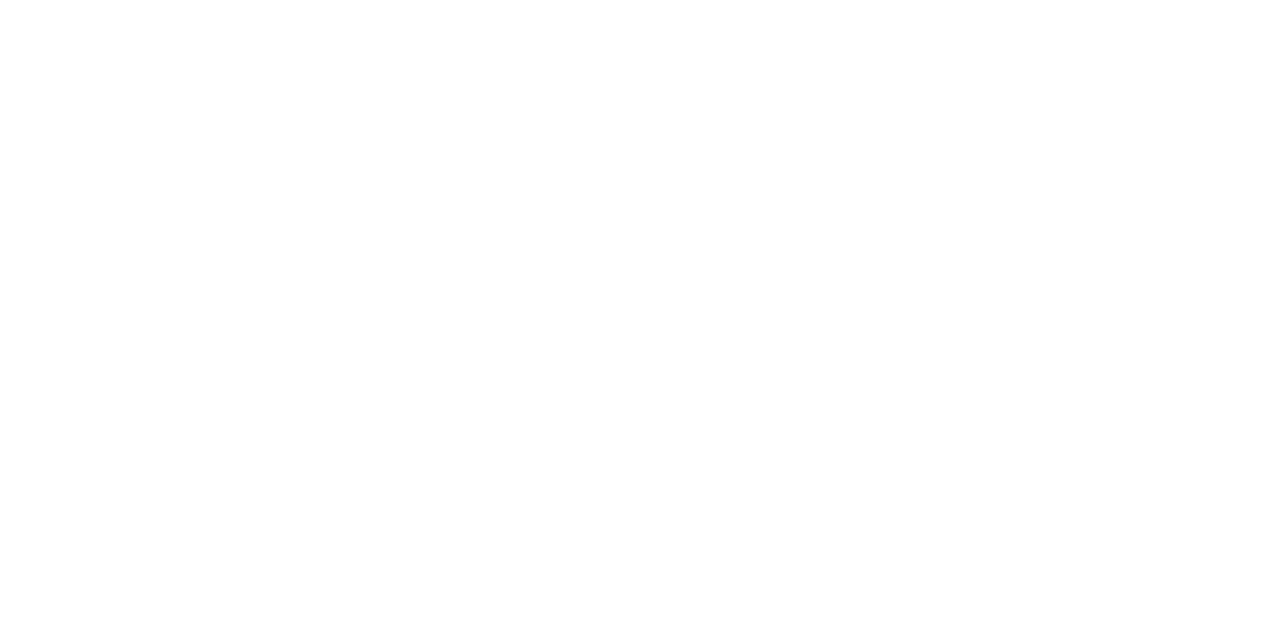 drag, startPoint x: 525, startPoint y: 518, endPoint x: 576, endPoint y: 528, distance: 51.971146 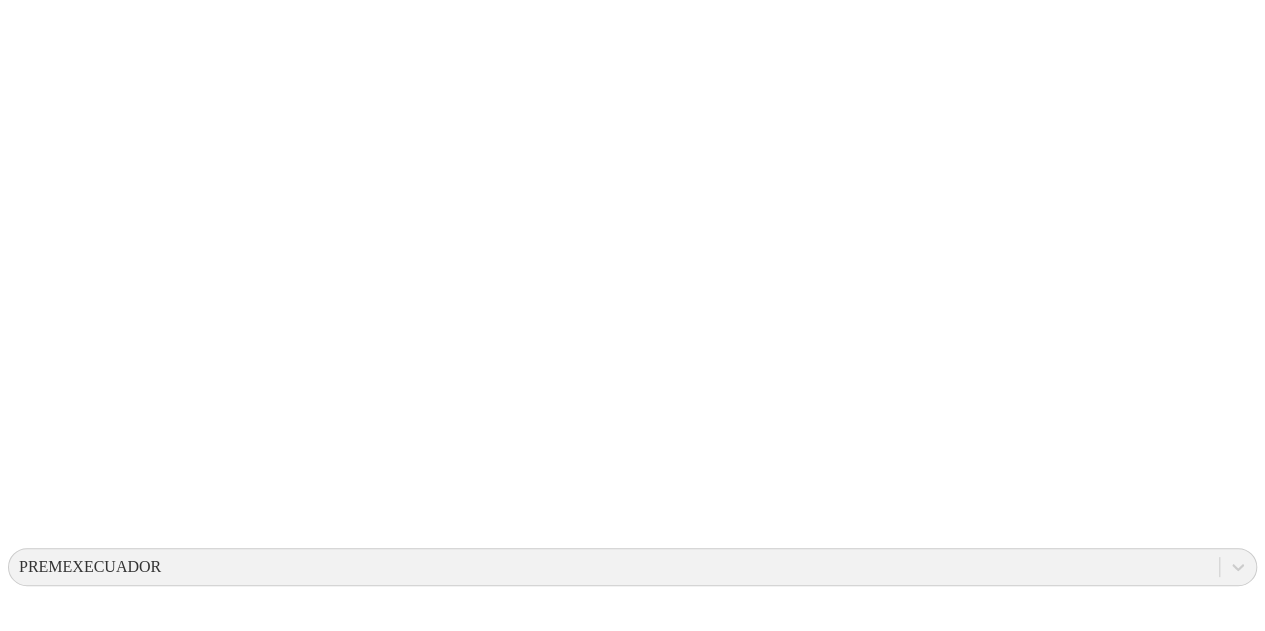 drag, startPoint x: 533, startPoint y: 549, endPoint x: 666, endPoint y: 647, distance: 165.20593 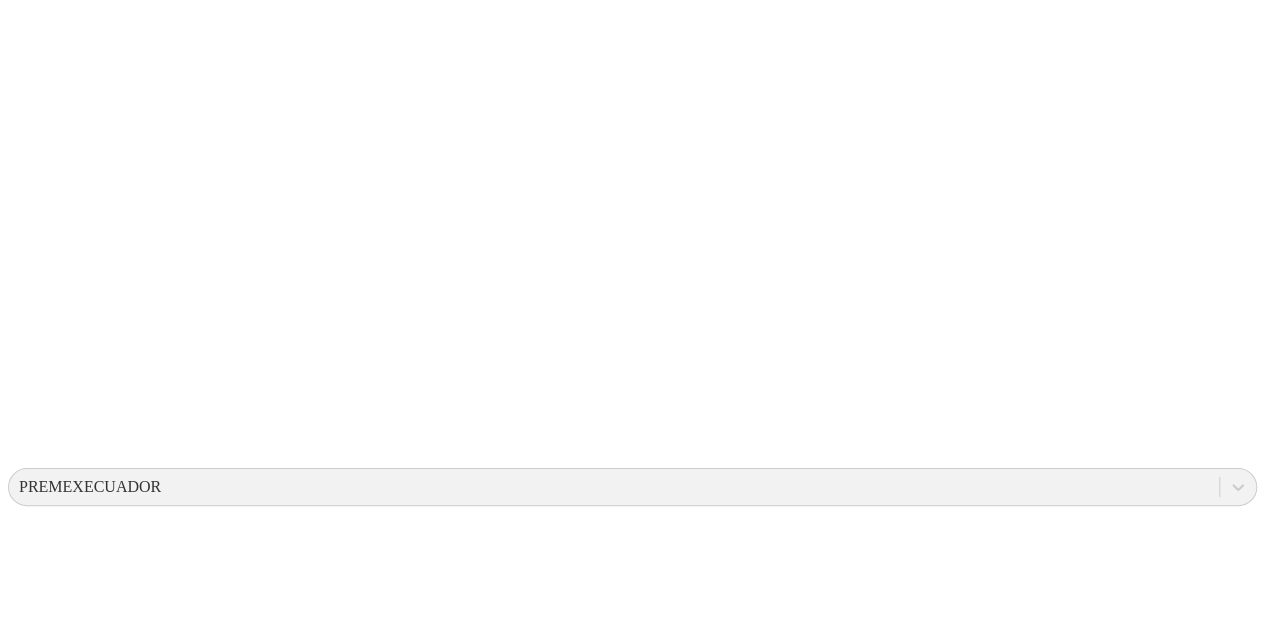 scroll, scrollTop: 509, scrollLeft: 0, axis: vertical 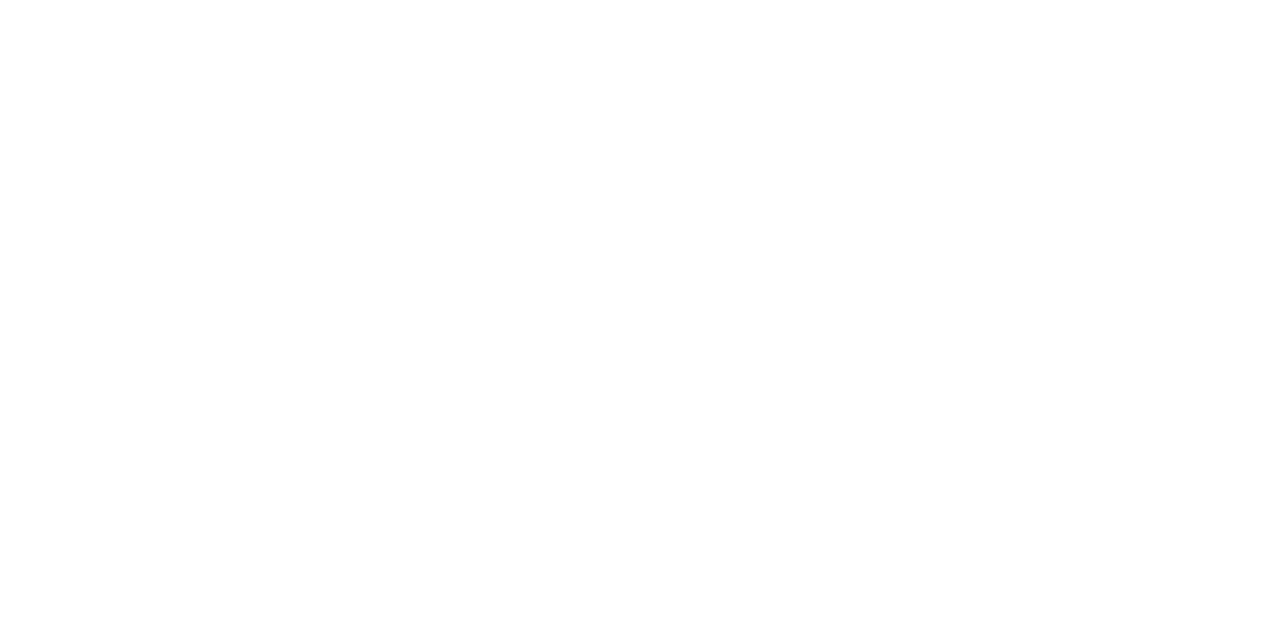 drag, startPoint x: 649, startPoint y: 625, endPoint x: 1217, endPoint y: 606, distance: 568.3177 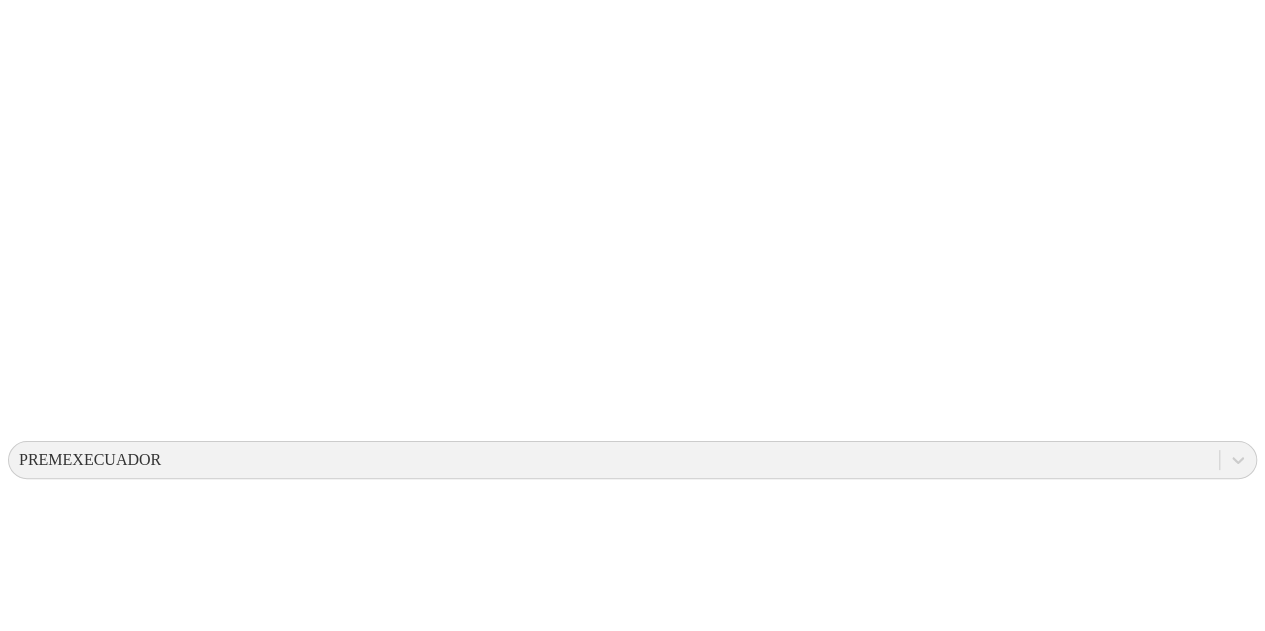 scroll, scrollTop: 384, scrollLeft: 0, axis: vertical 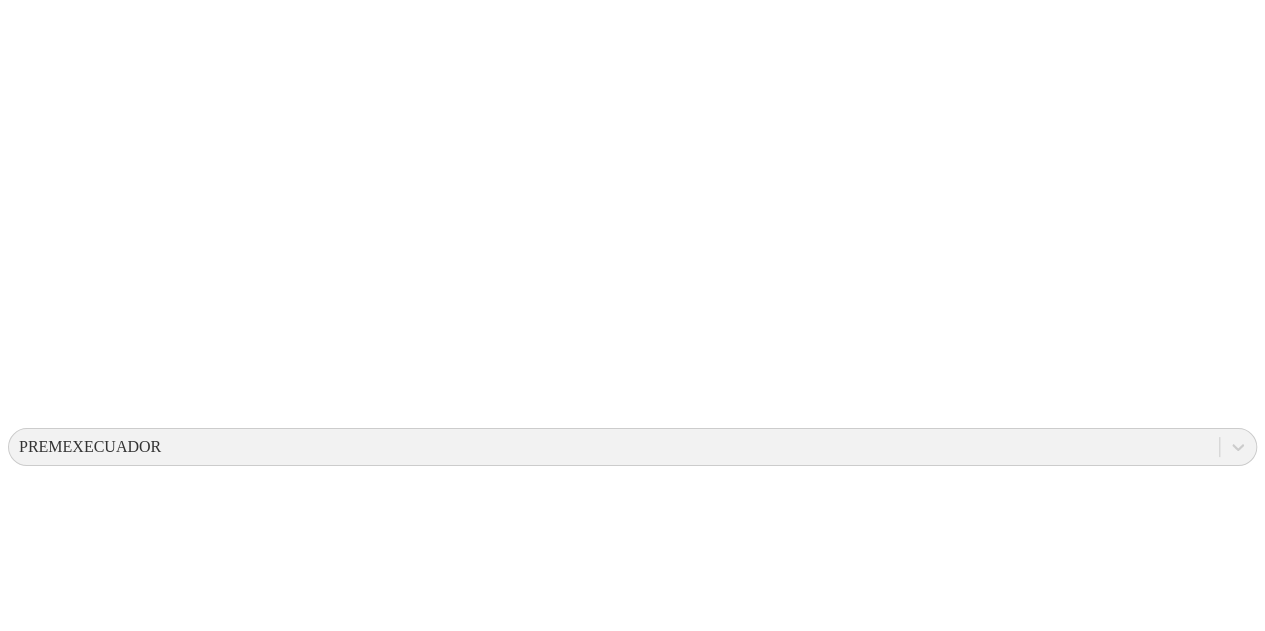 drag, startPoint x: 1248, startPoint y: 601, endPoint x: 1248, endPoint y: 678, distance: 77 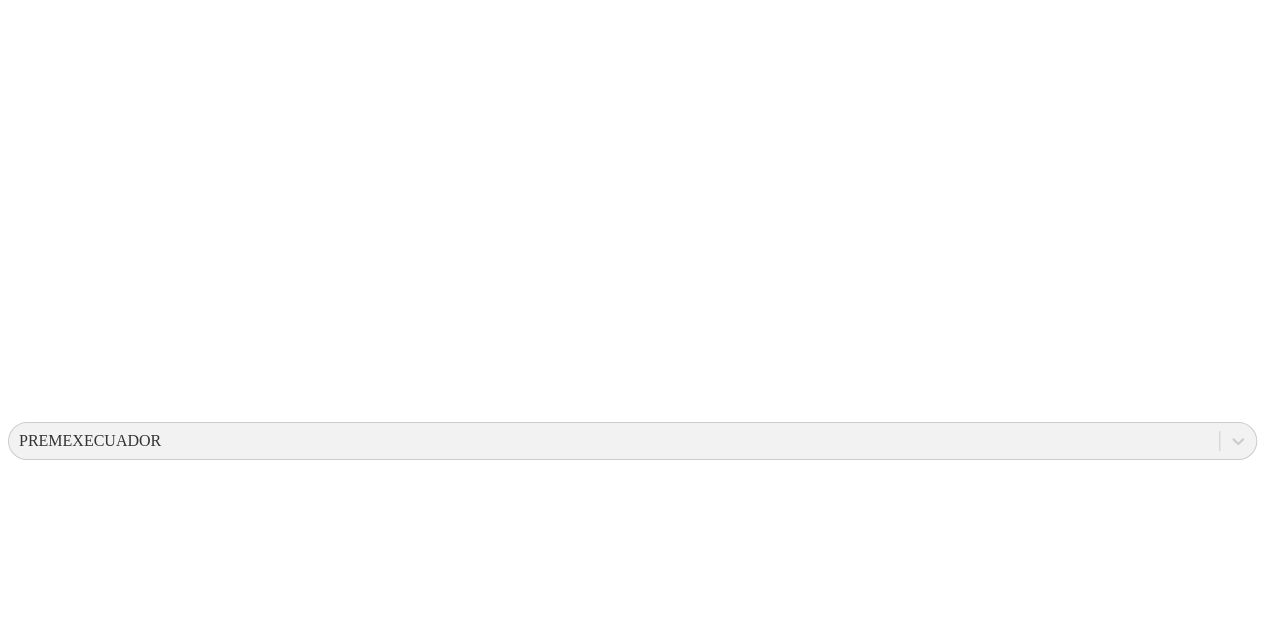 scroll, scrollTop: 1126, scrollLeft: 0, axis: vertical 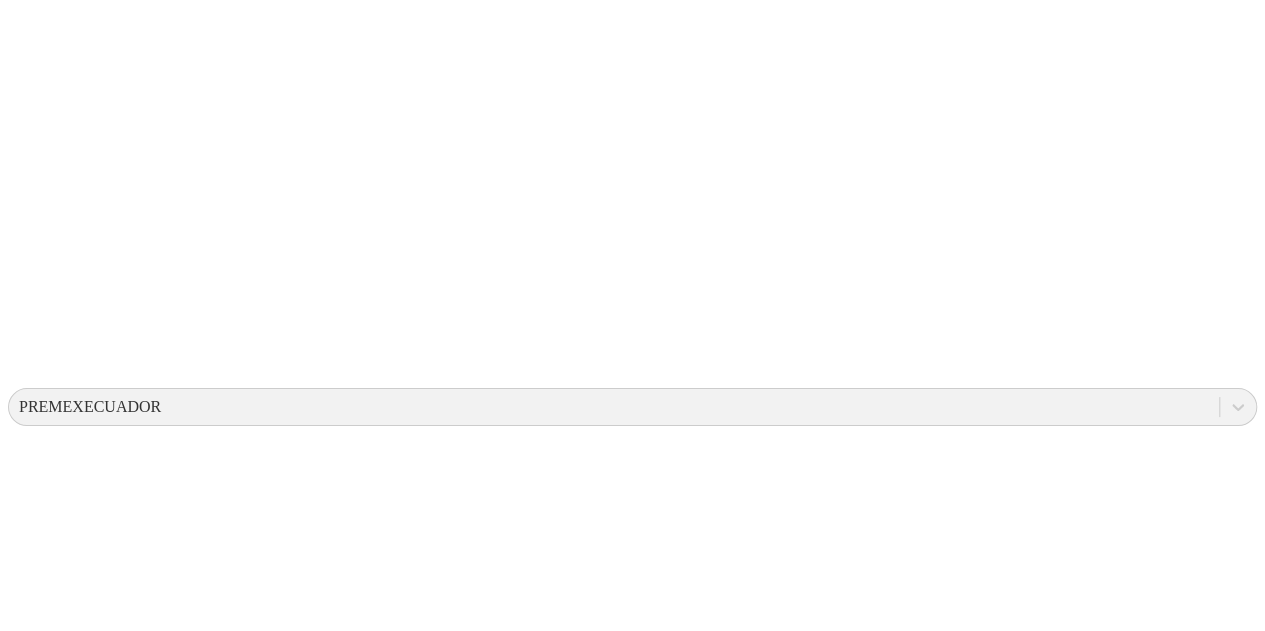 drag, startPoint x: 1252, startPoint y: 625, endPoint x: 1279, endPoint y: 616, distance: 28.460499 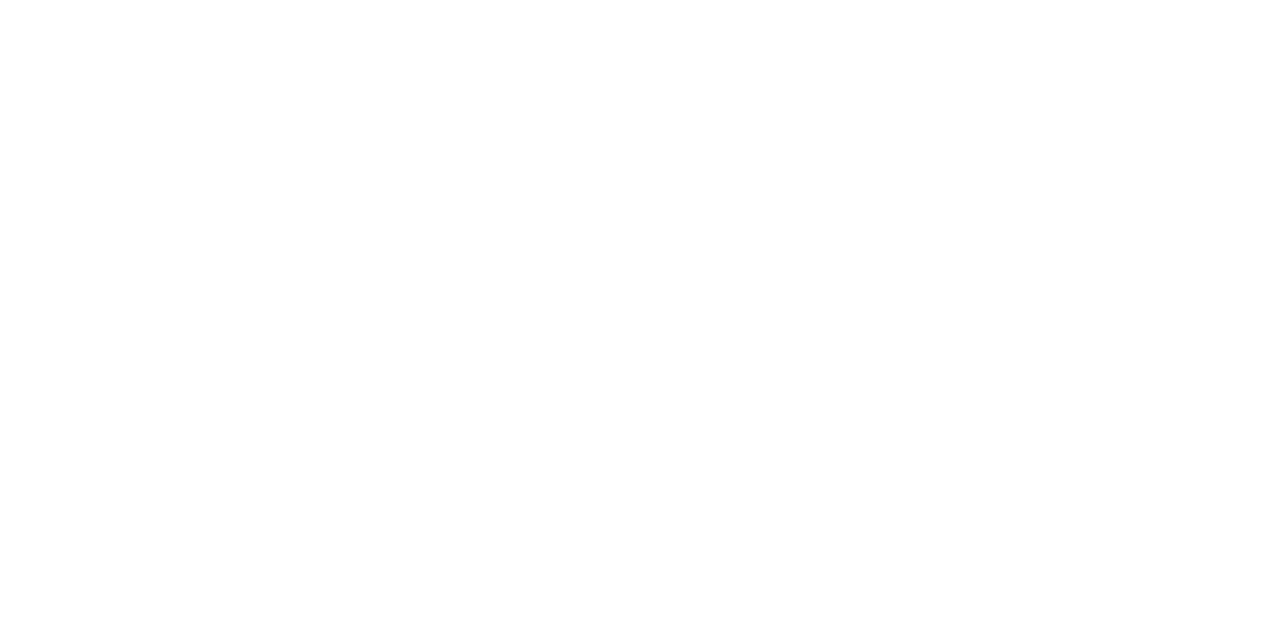 scroll, scrollTop: 424, scrollLeft: 0, axis: vertical 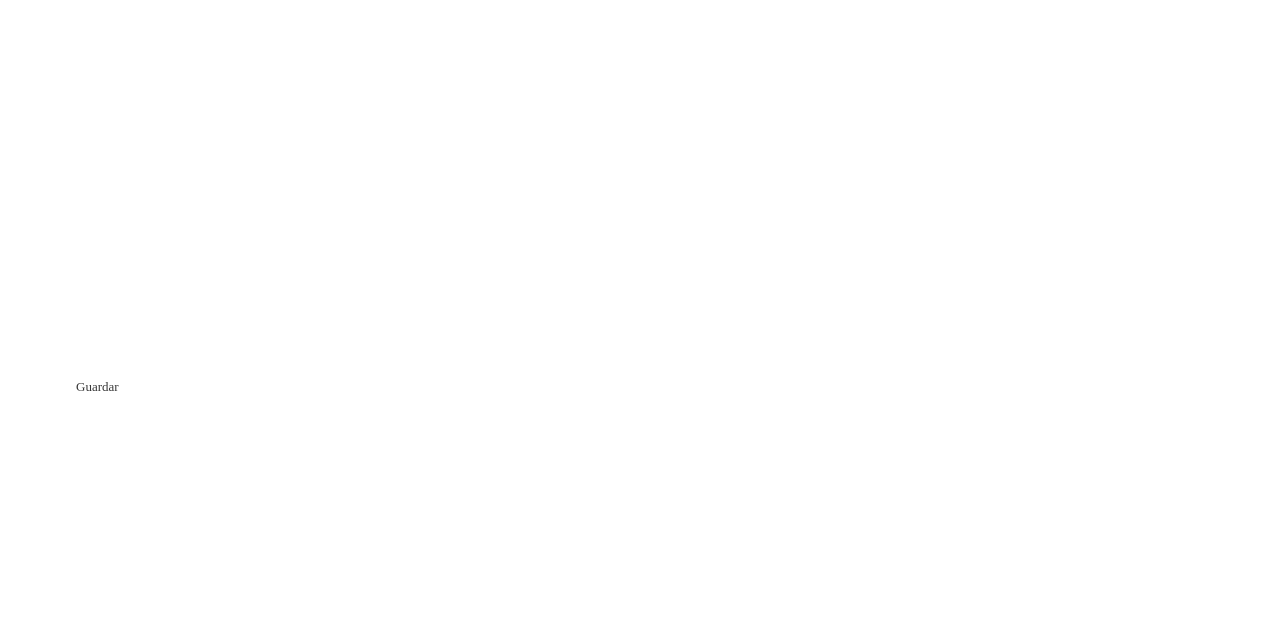 click 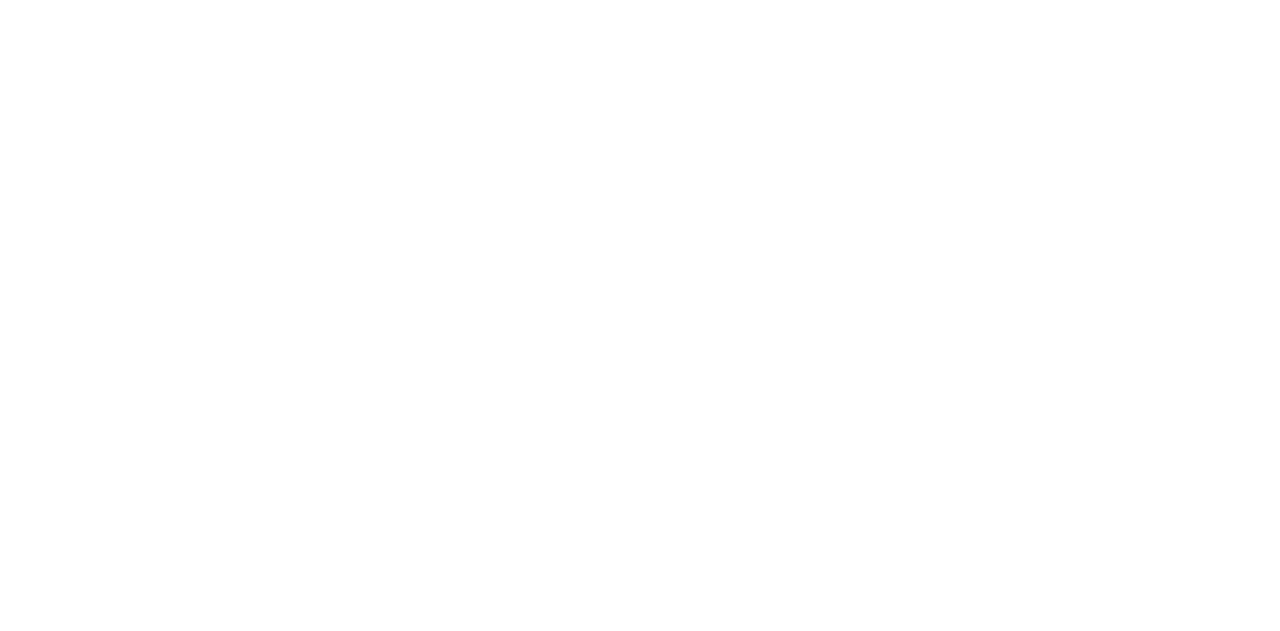 scroll, scrollTop: 0, scrollLeft: 0, axis: both 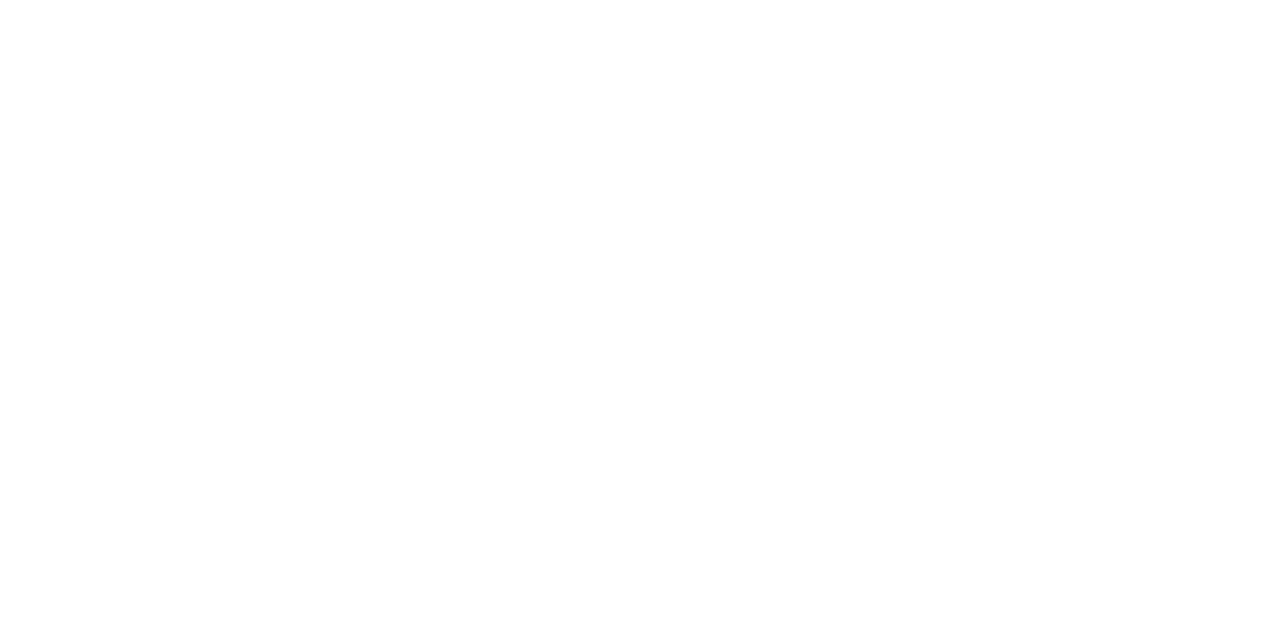 click 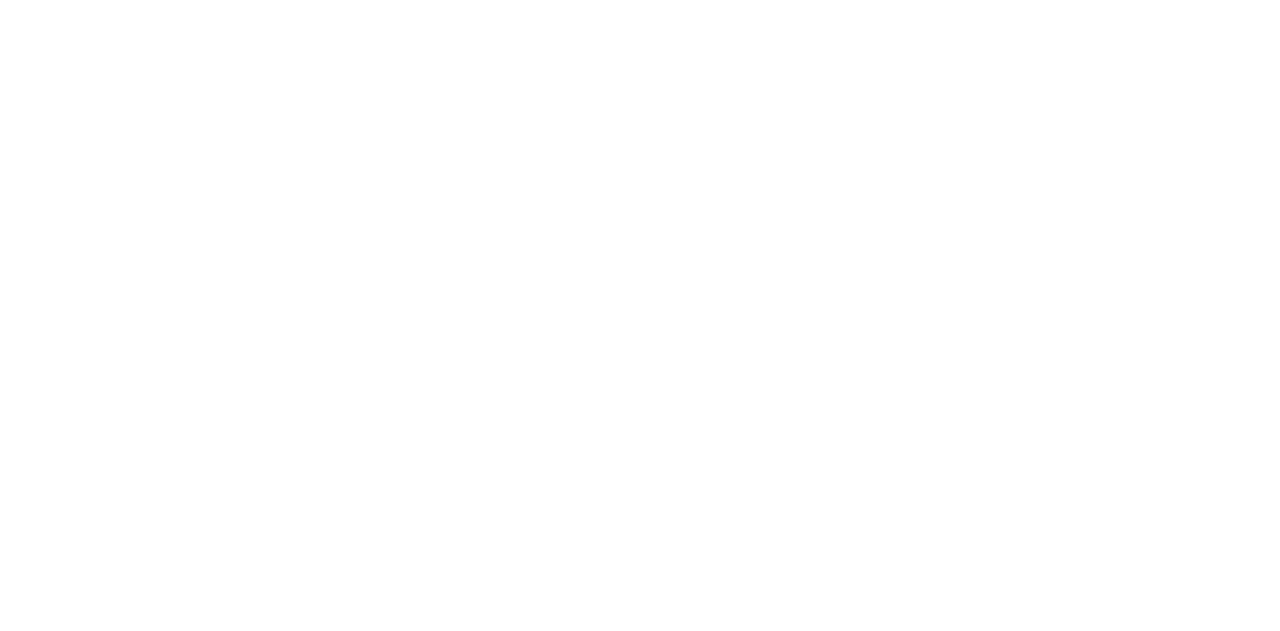 click on "Inicio" at bounding box center (36, 1907) 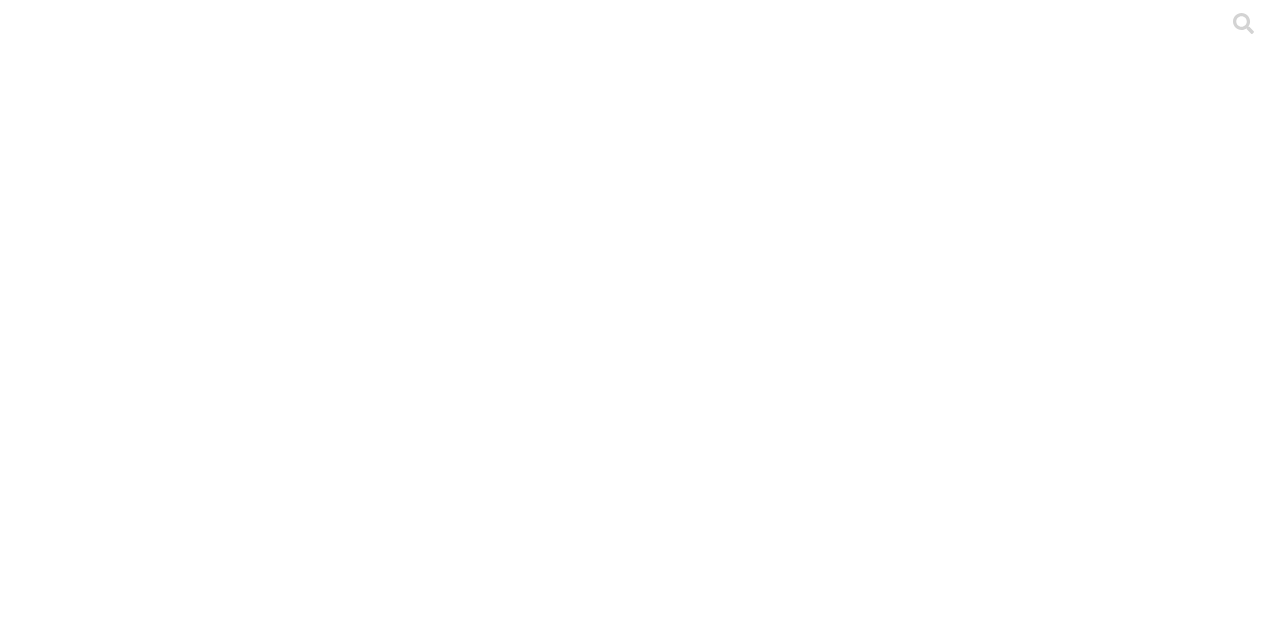 click on ".cls-1 {
fill: #d6d6d6;
}
ETL" at bounding box center (640, 2872) 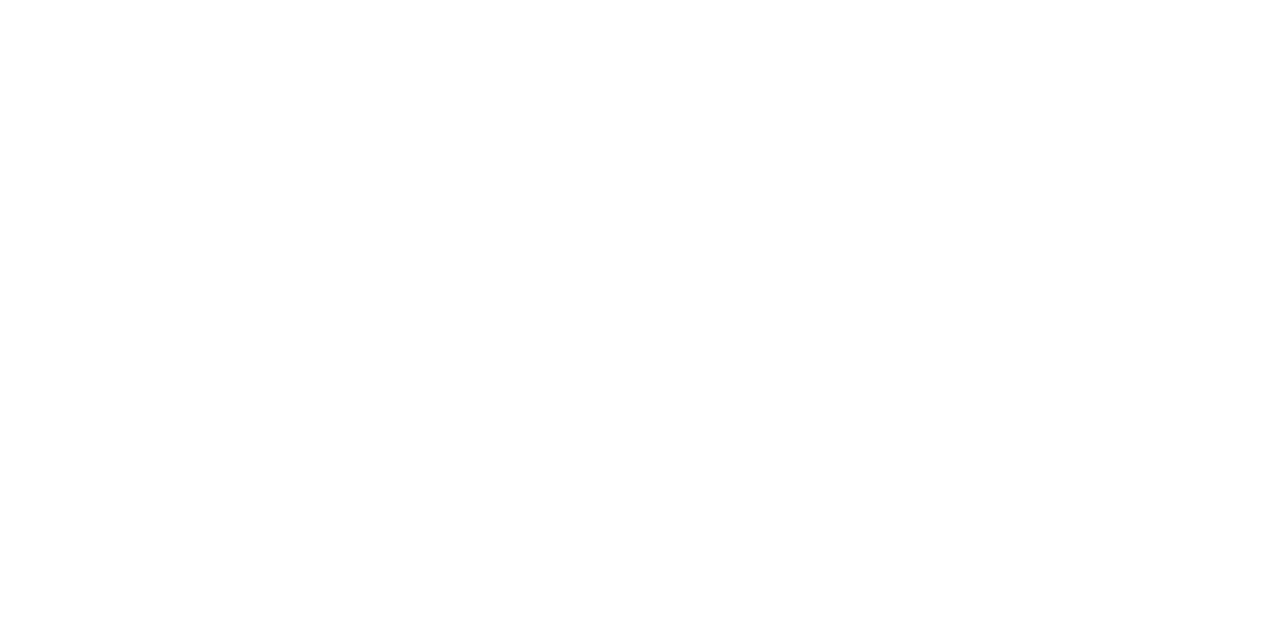 click on "Know" at bounding box center (640, 2953) 